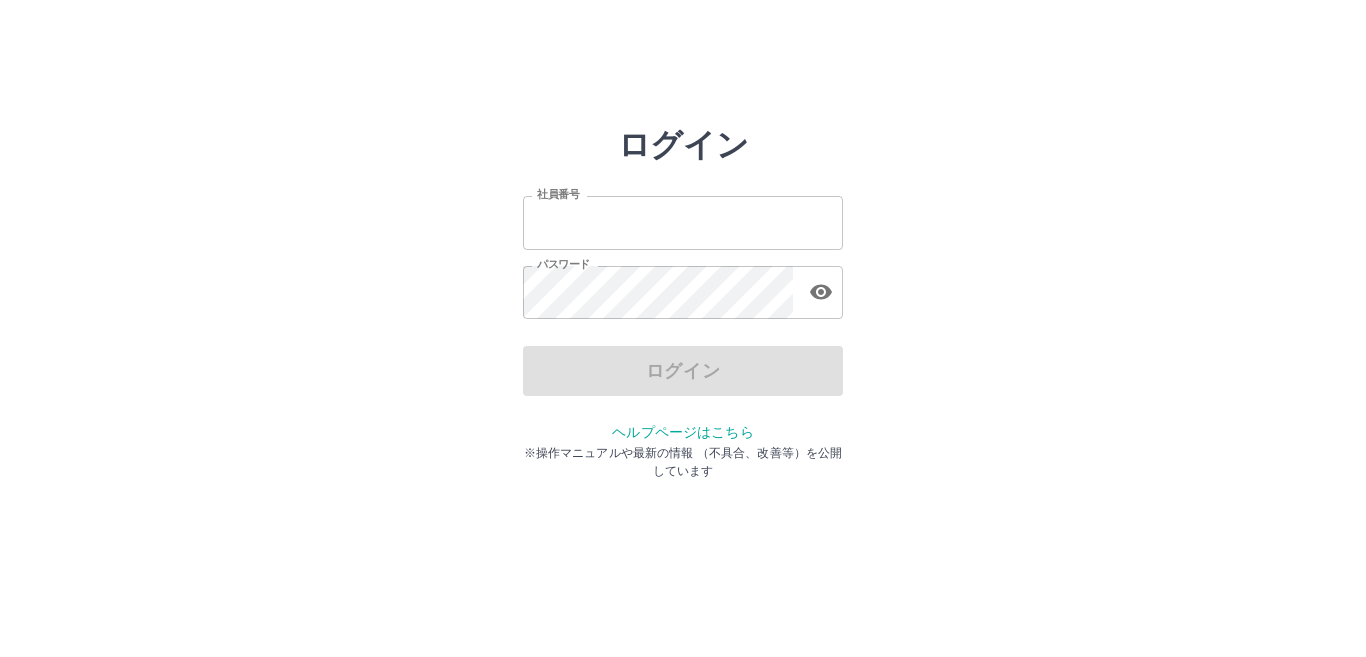 scroll, scrollTop: 0, scrollLeft: 0, axis: both 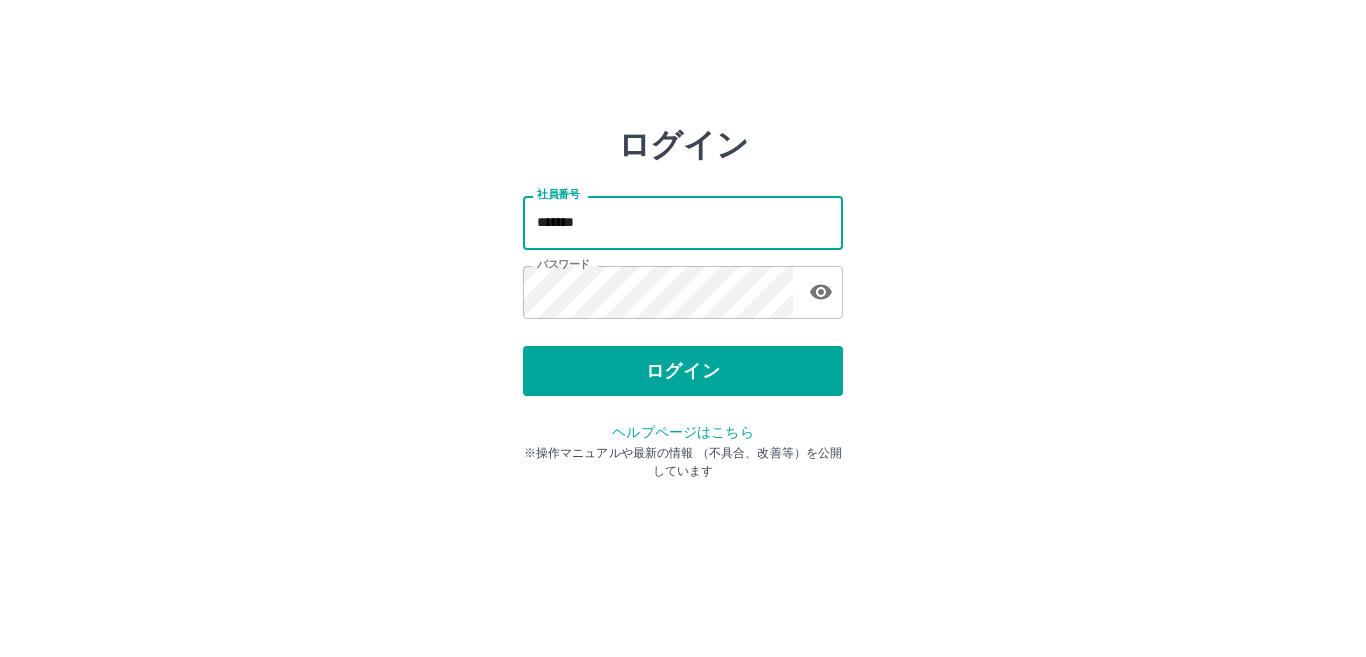 click on "*******" at bounding box center [683, 222] 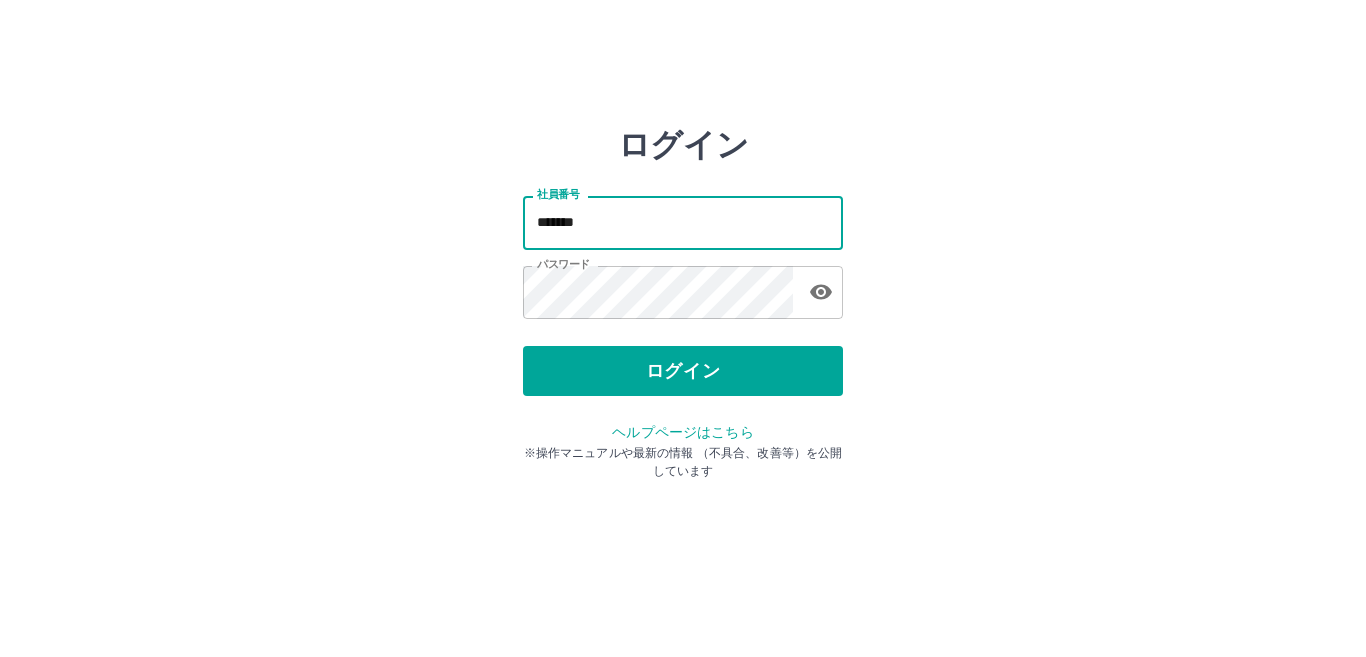 type on "*******" 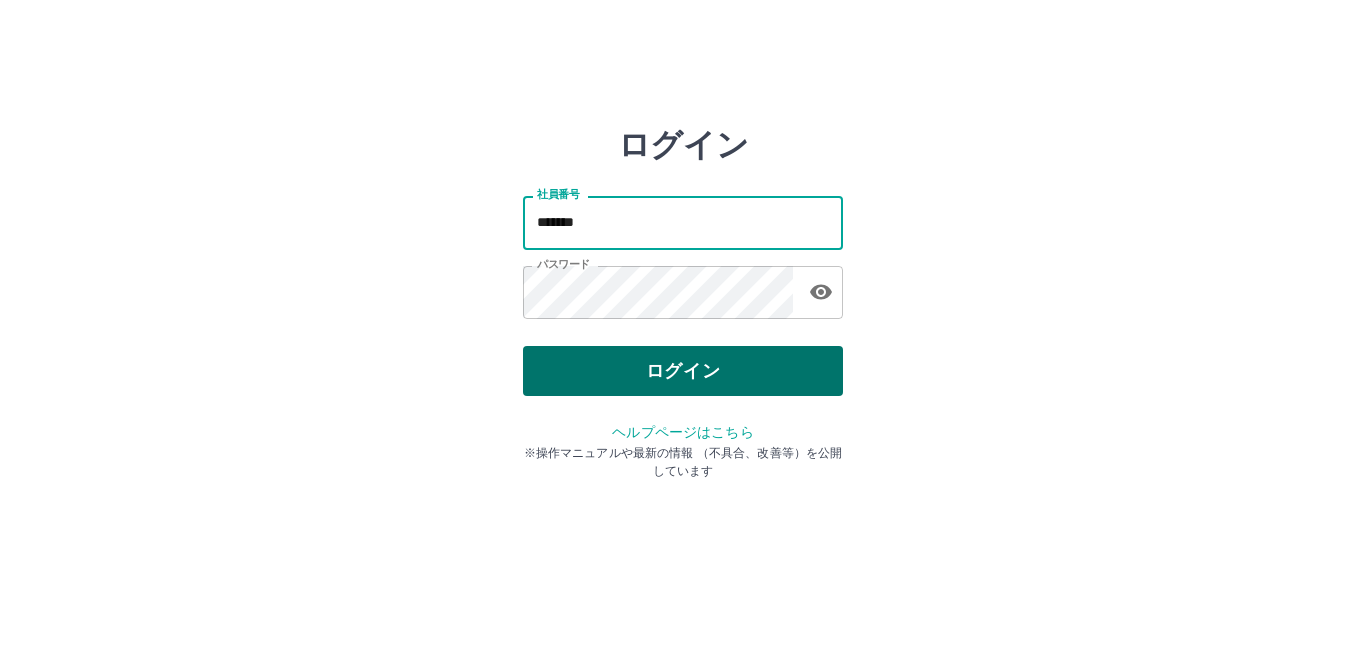 click on "ログイン" at bounding box center [683, 371] 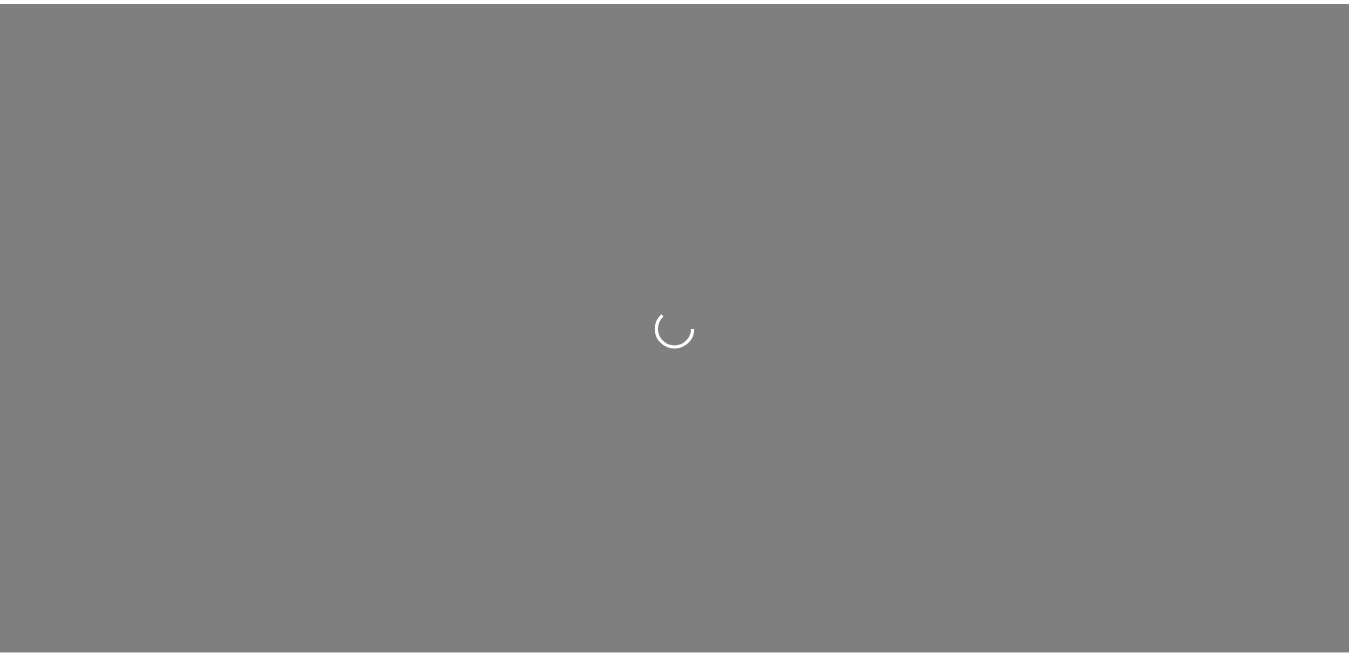 scroll, scrollTop: 0, scrollLeft: 0, axis: both 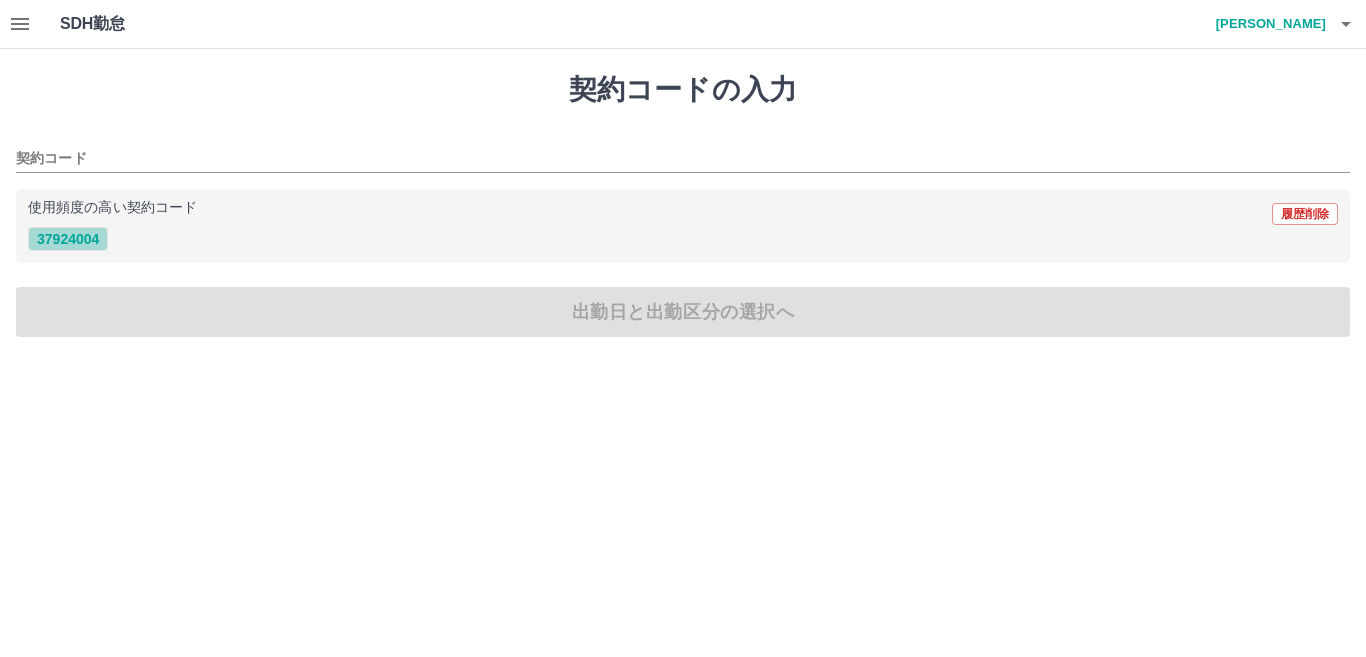 click on "37924004" at bounding box center (68, 239) 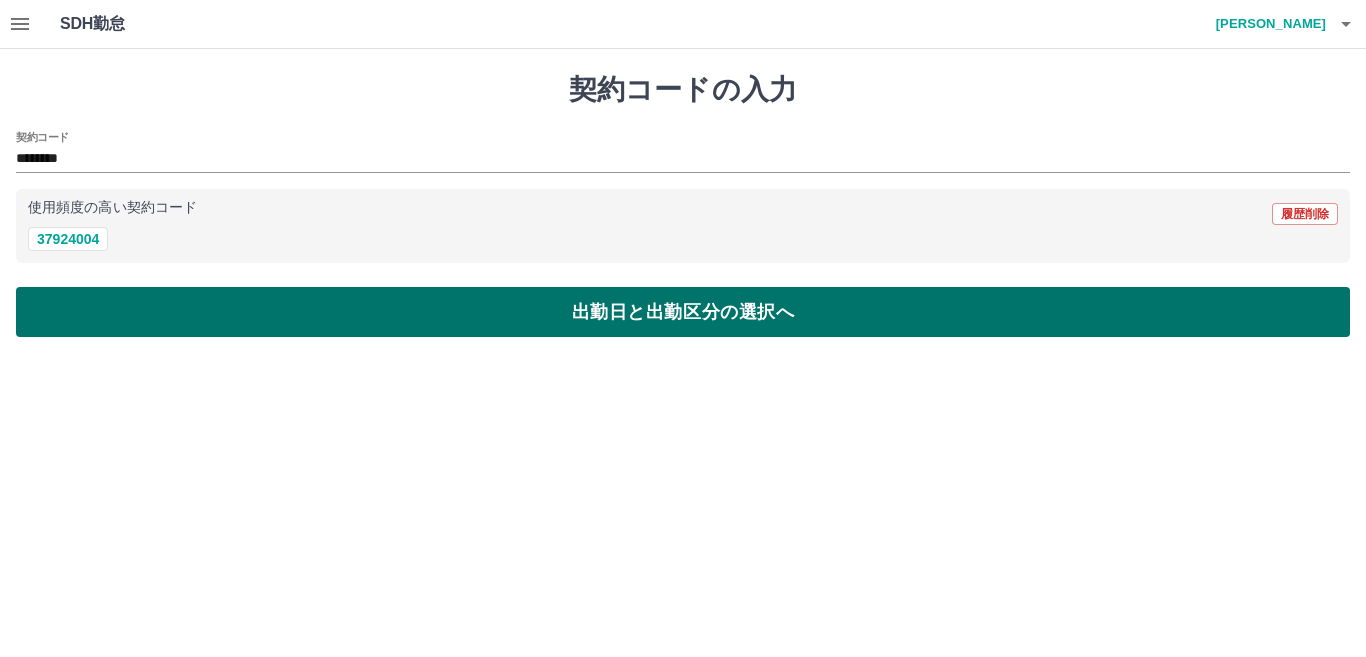 click on "出勤日と出勤区分の選択へ" at bounding box center [683, 312] 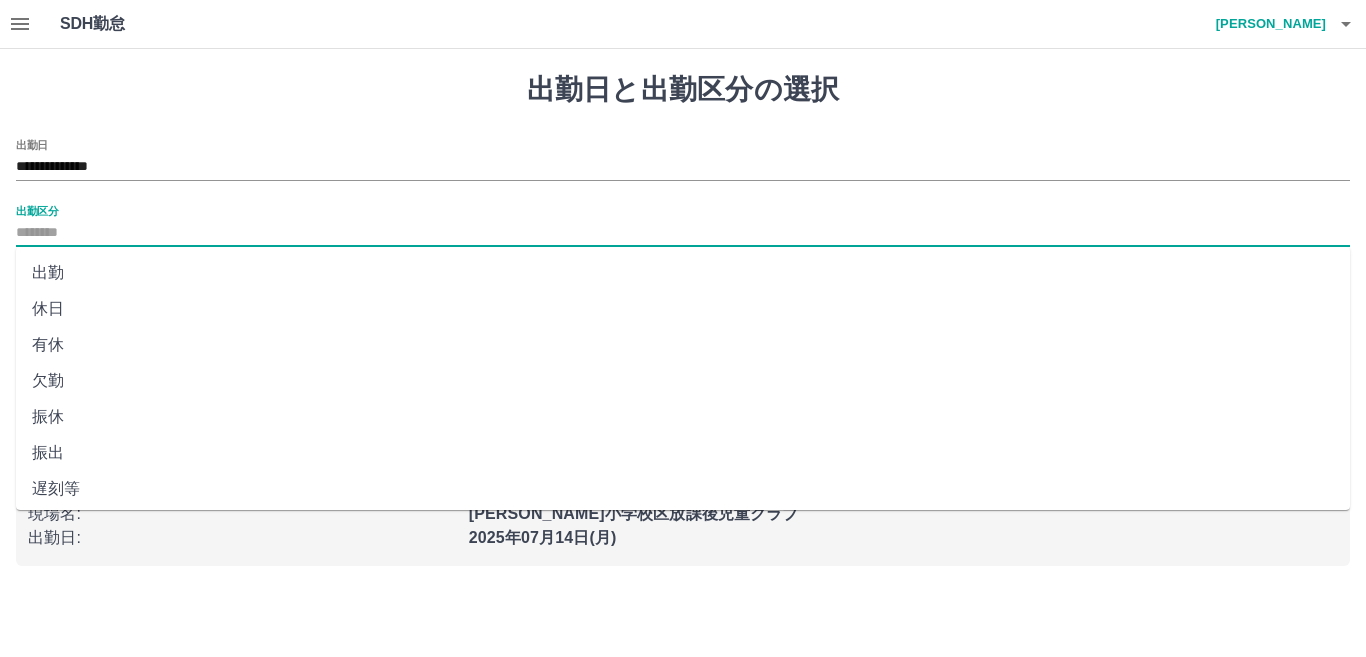 click on "出勤区分" at bounding box center (683, 233) 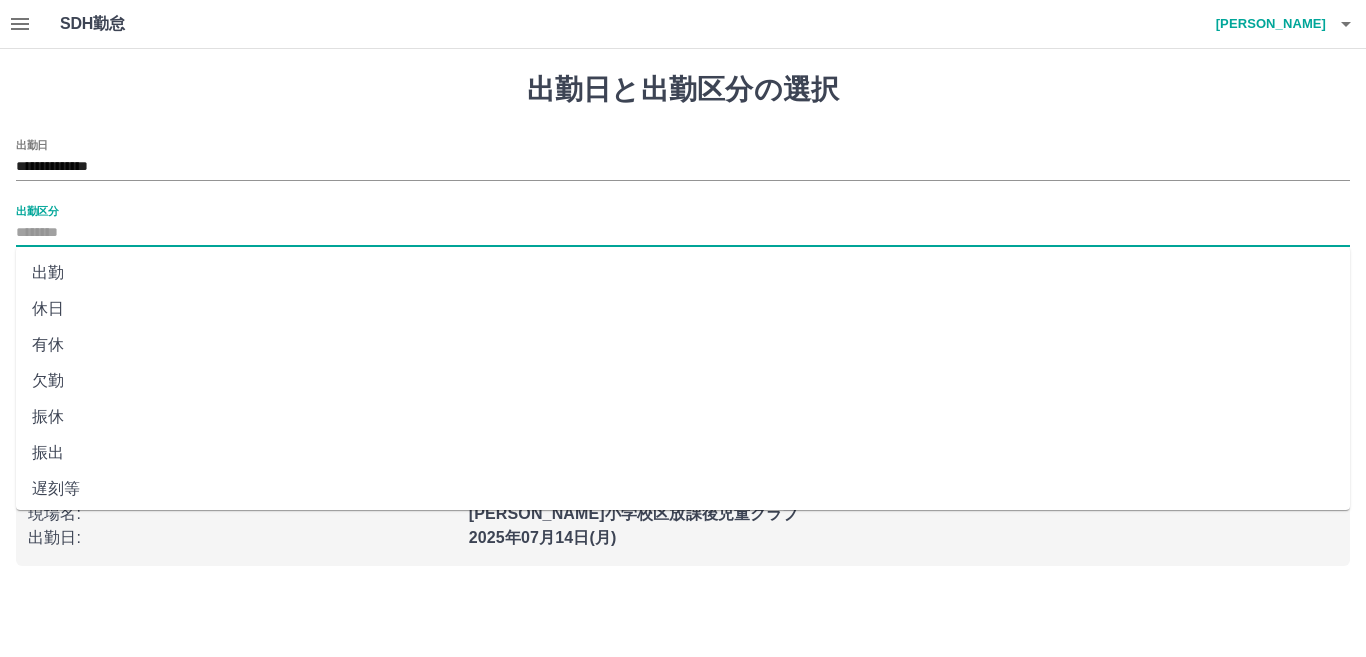 click on "出勤" at bounding box center [683, 273] 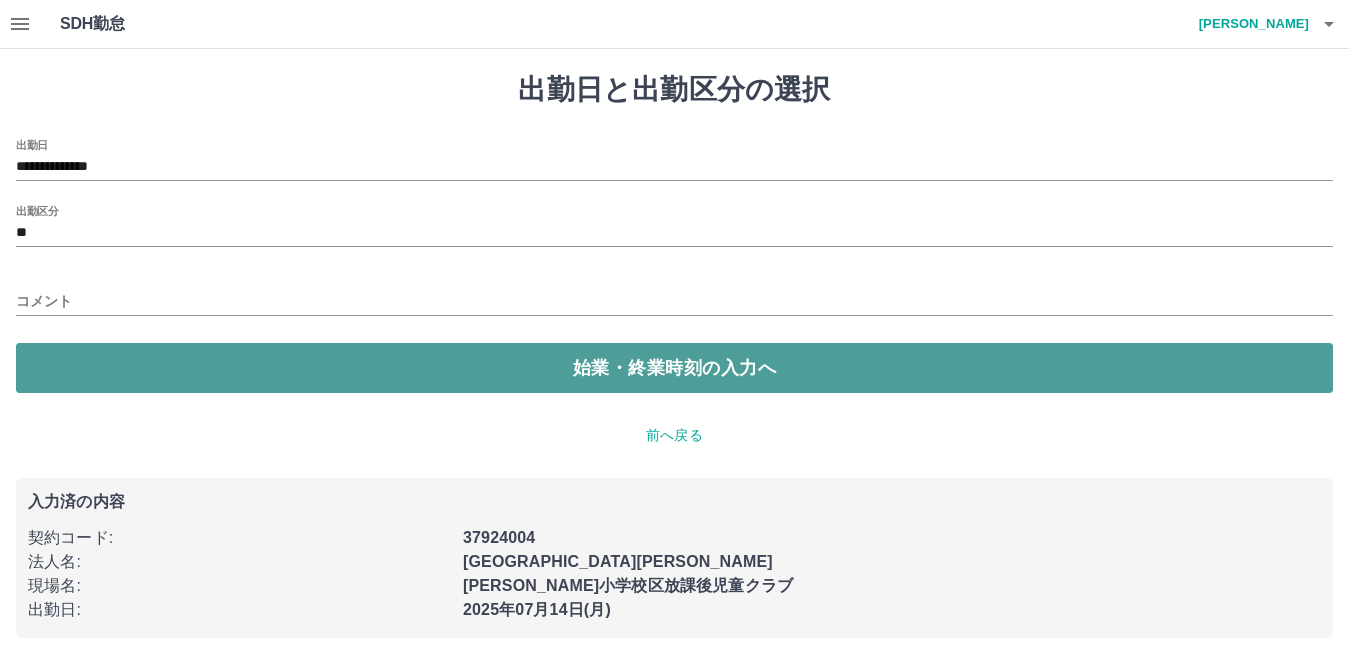 click on "始業・終業時刻の入力へ" at bounding box center (674, 368) 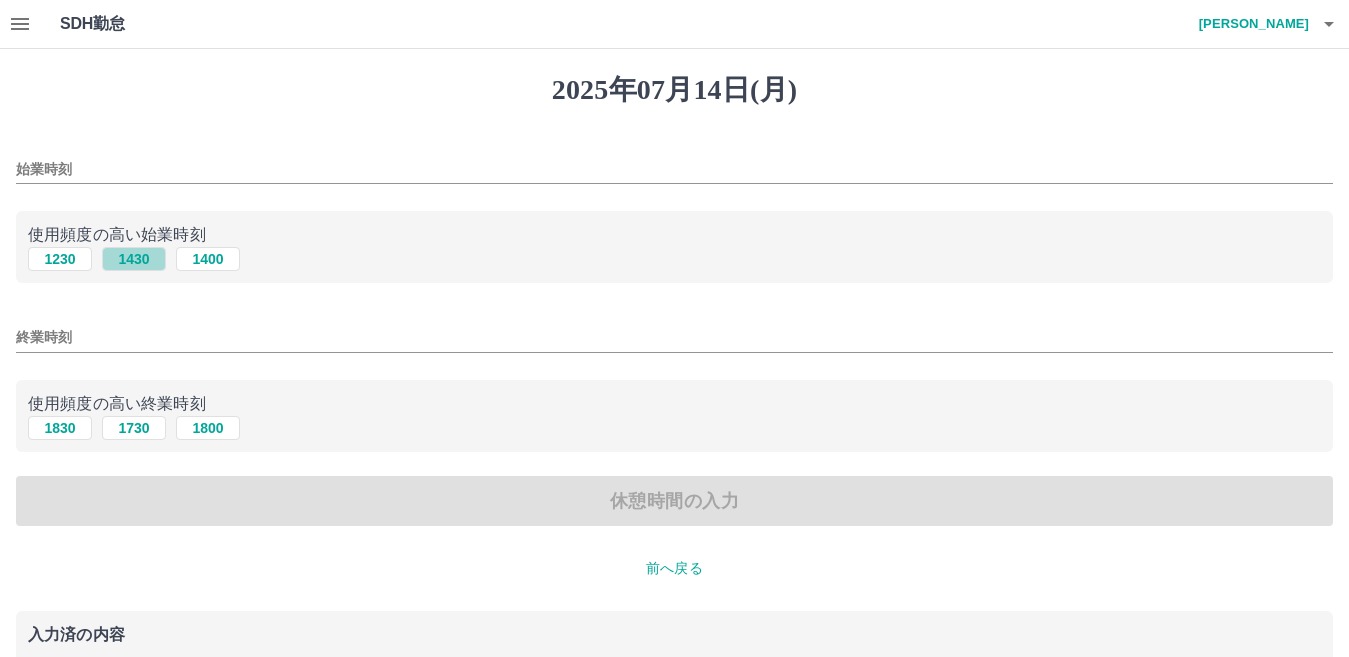 click on "1430" at bounding box center [134, 259] 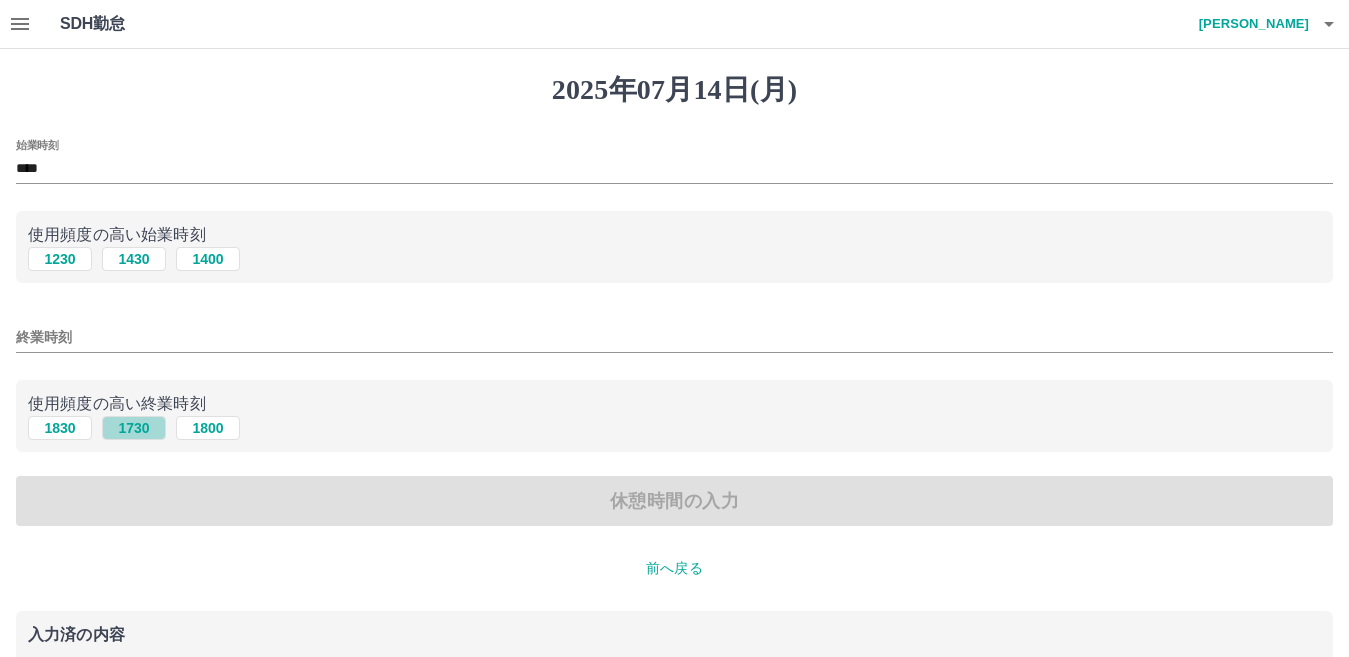 click on "1730" at bounding box center (134, 428) 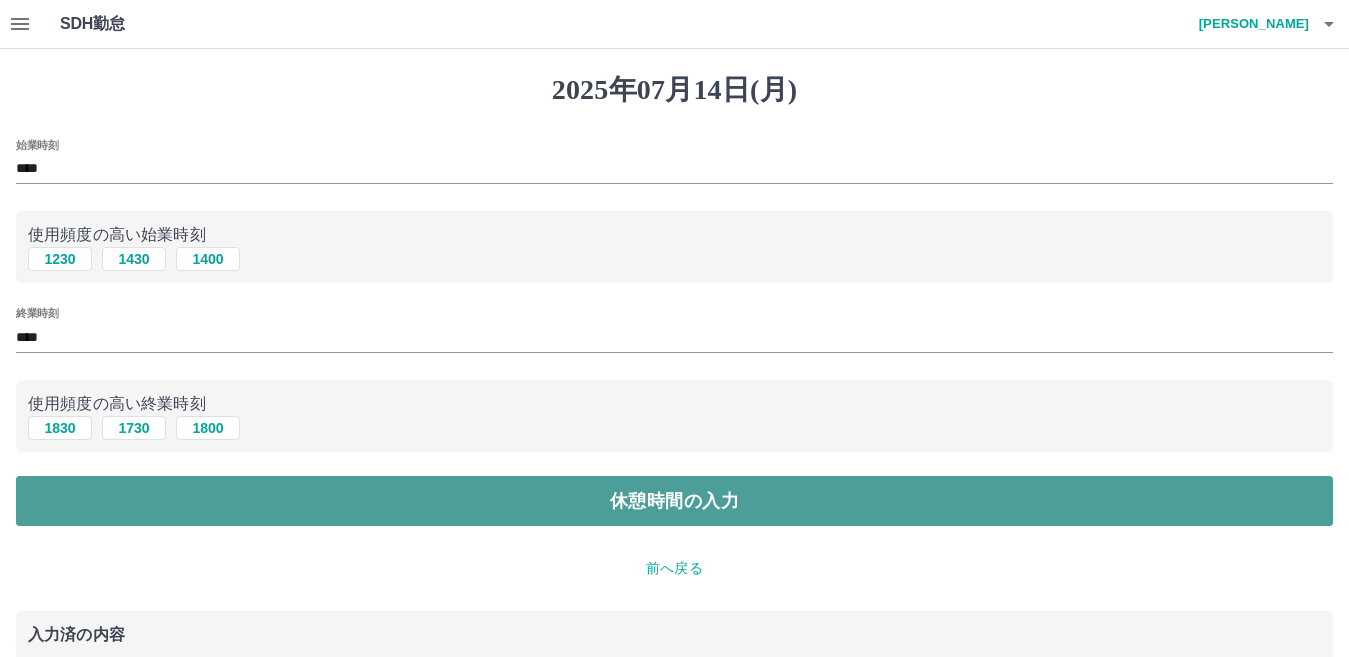 click on "休憩時間の入力" at bounding box center (674, 501) 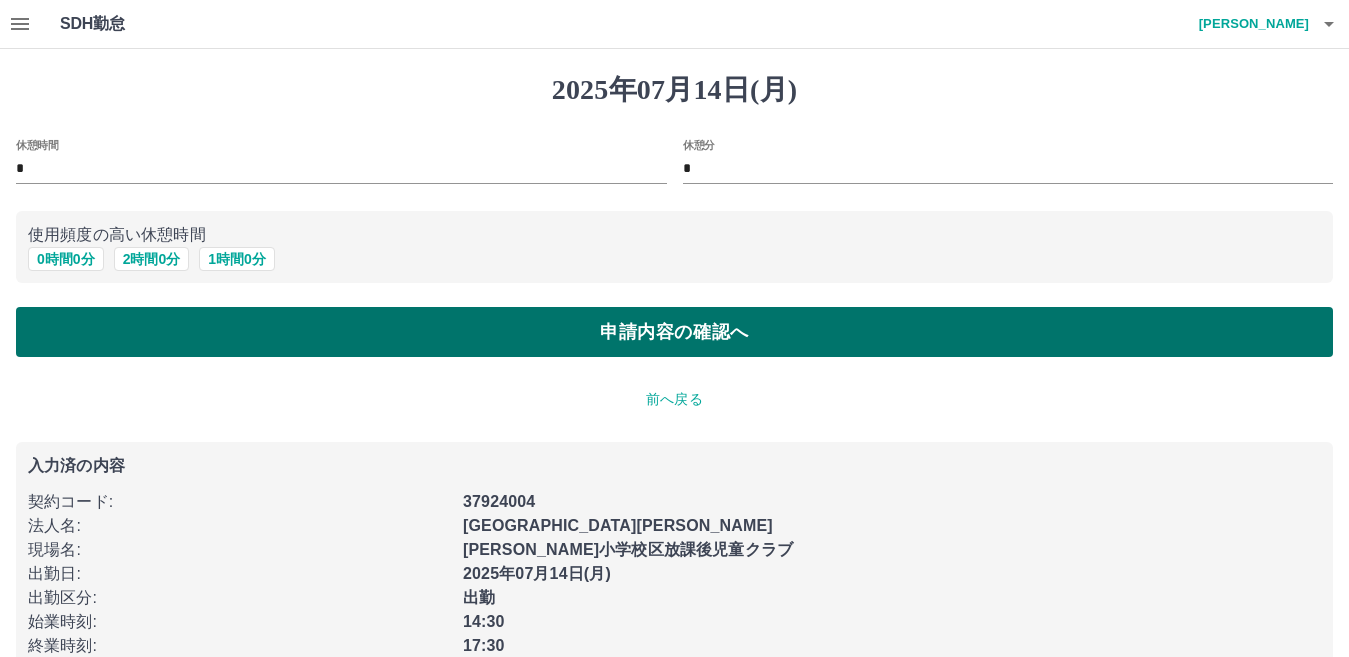 click on "申請内容の確認へ" at bounding box center (674, 332) 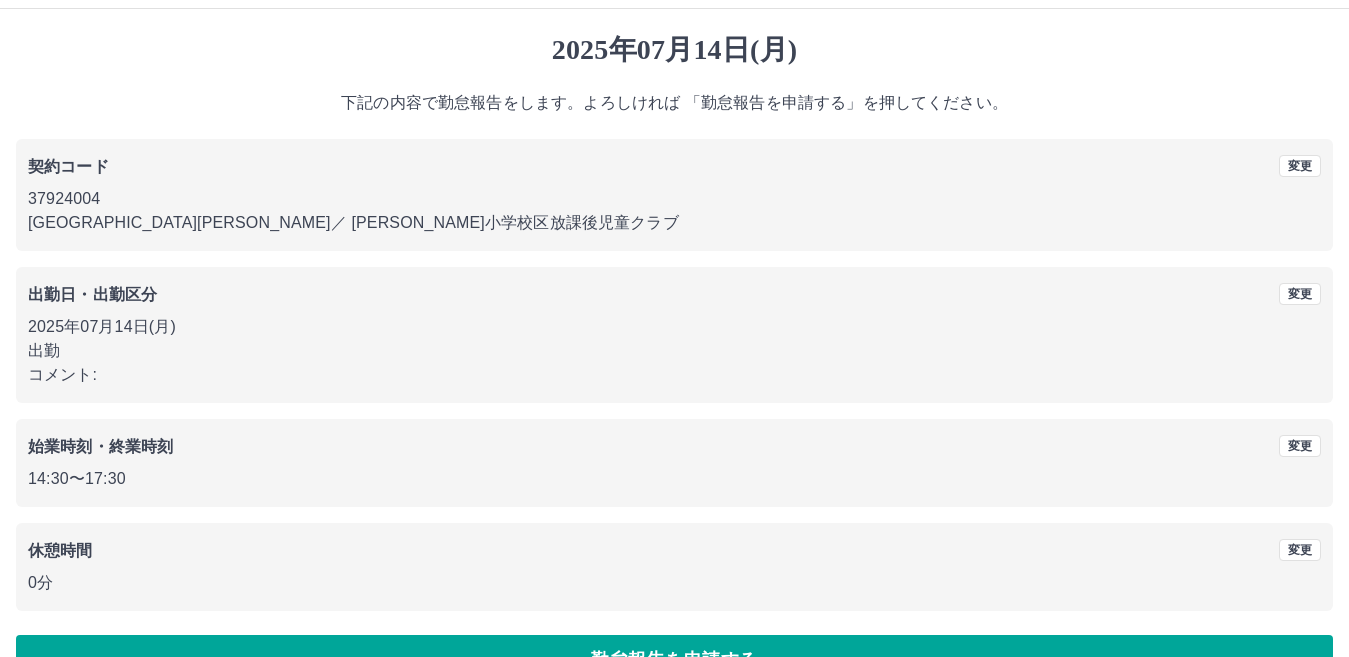 scroll, scrollTop: 92, scrollLeft: 0, axis: vertical 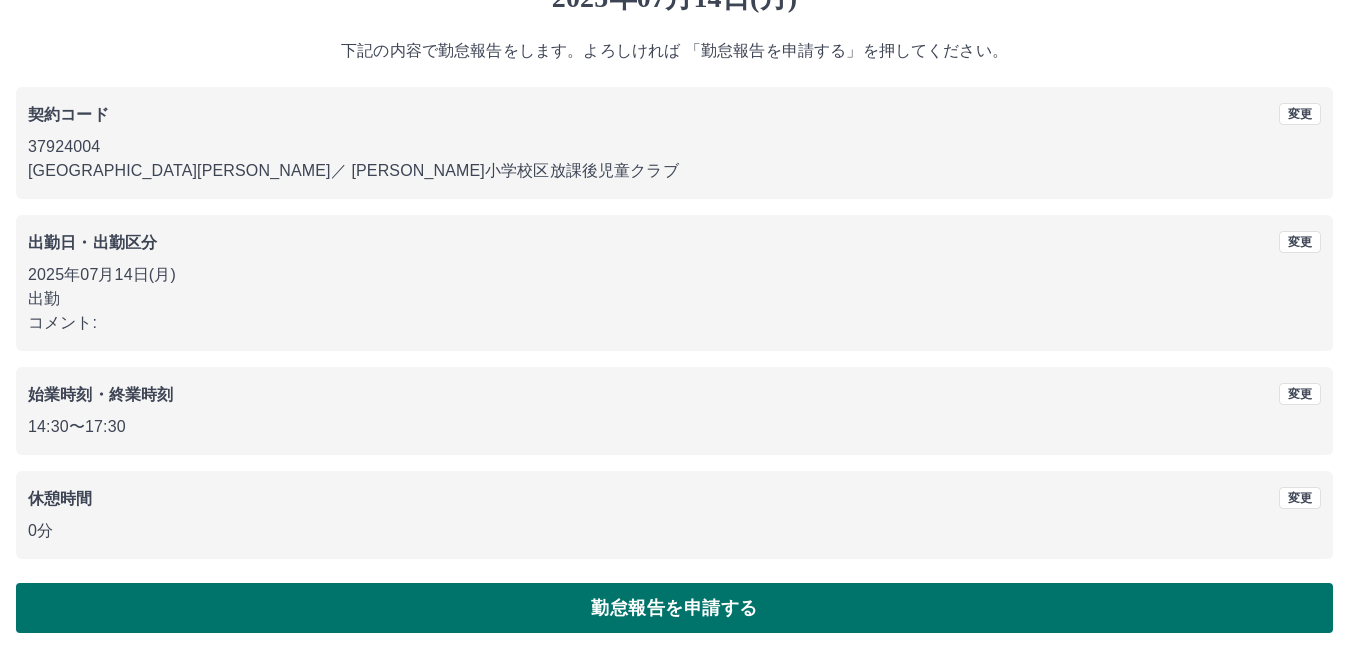 click on "勤怠報告を申請する" at bounding box center [674, 608] 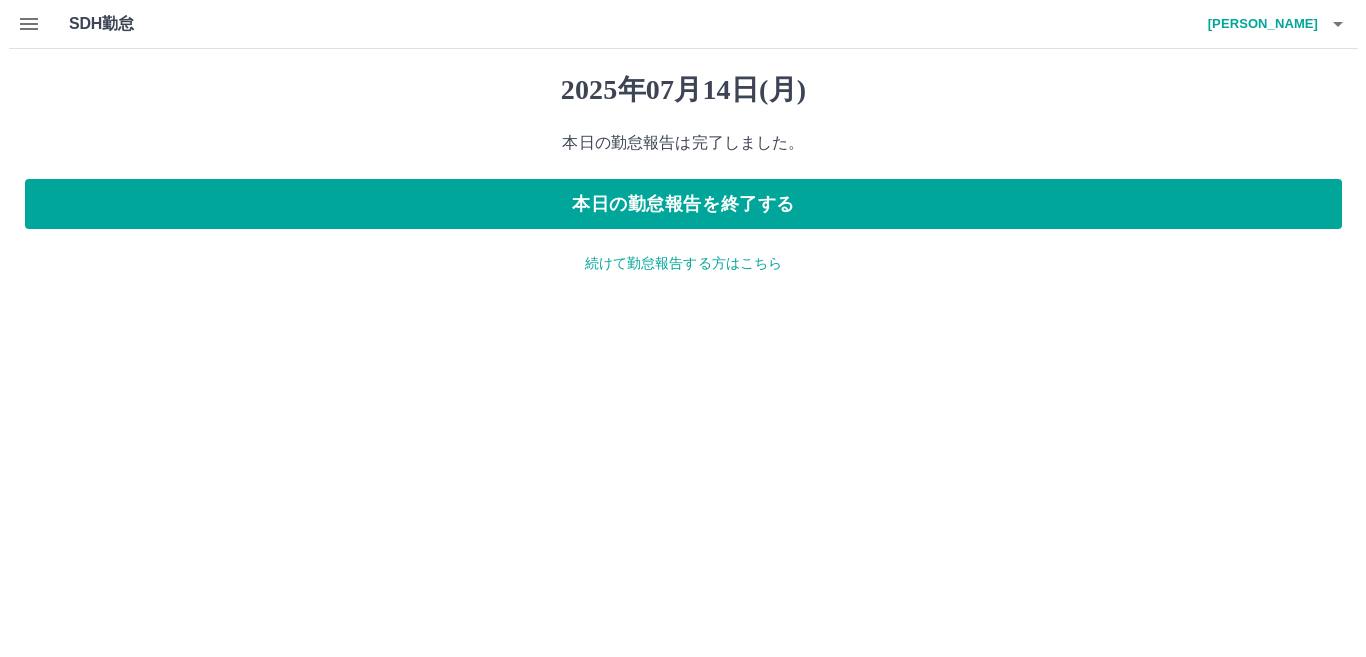 scroll, scrollTop: 0, scrollLeft: 0, axis: both 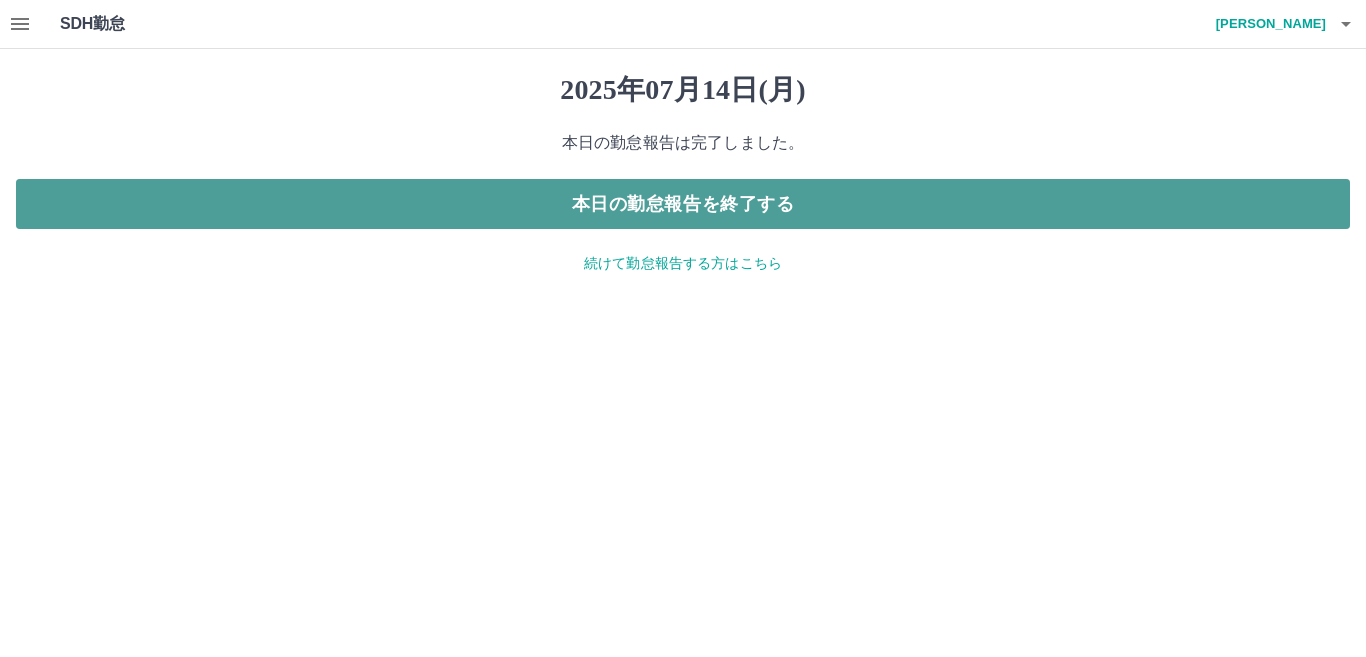 click on "本日の勤怠報告を終了する" at bounding box center [683, 204] 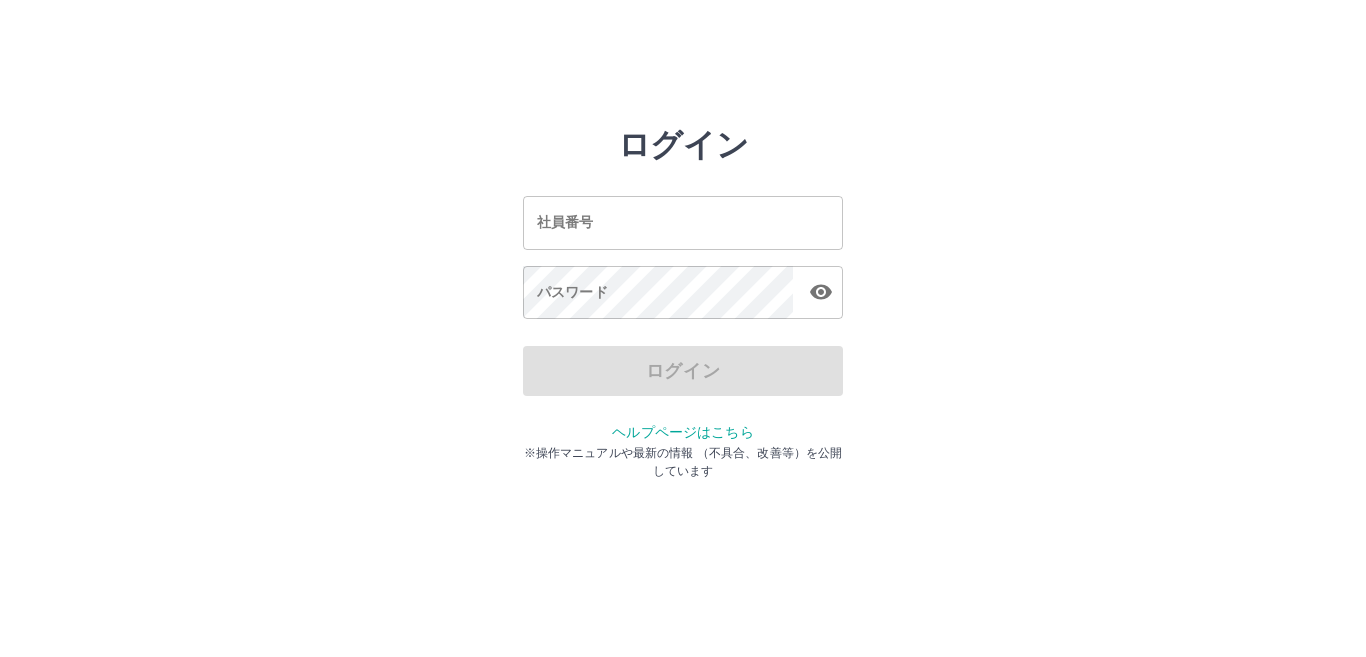 scroll, scrollTop: 0, scrollLeft: 0, axis: both 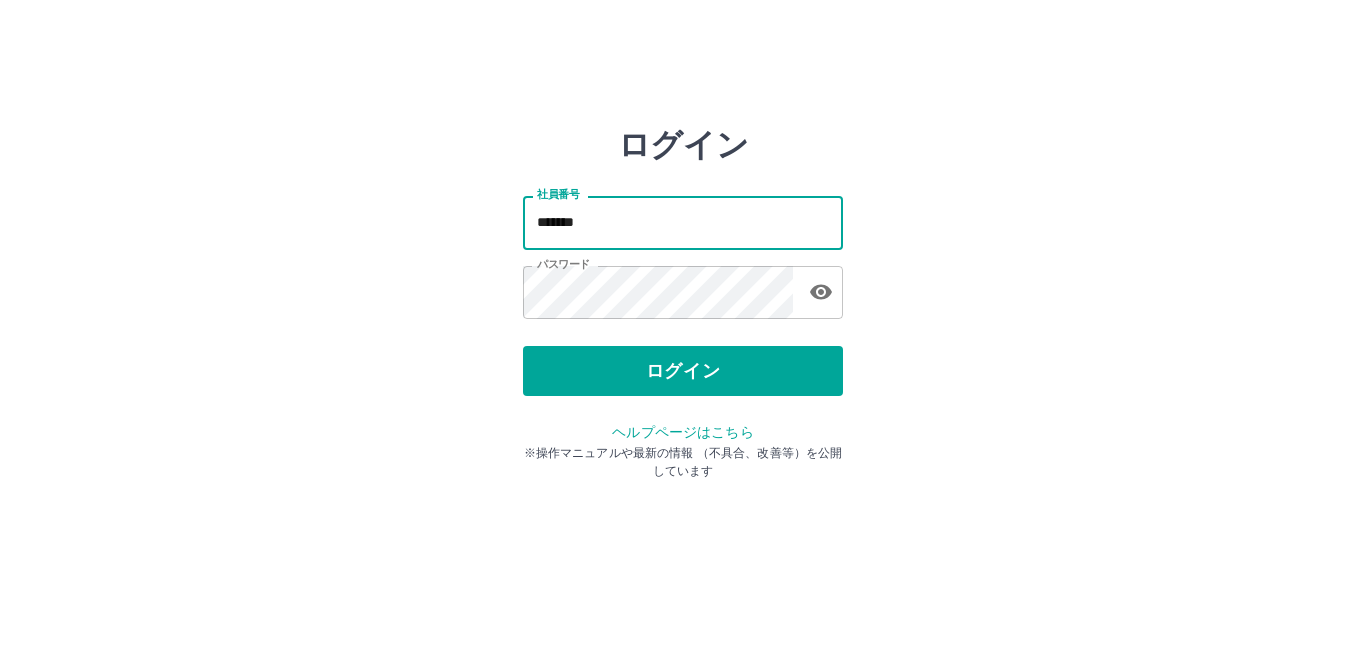 click on "*******" at bounding box center [683, 222] 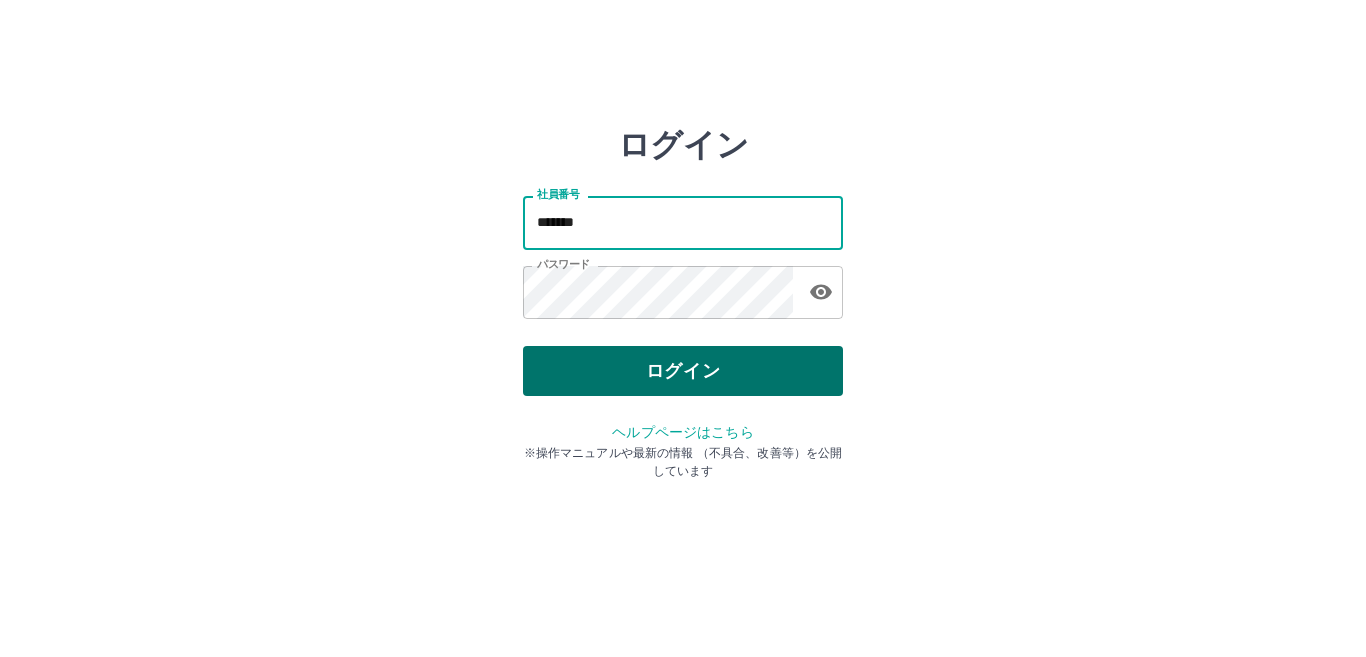 type on "*******" 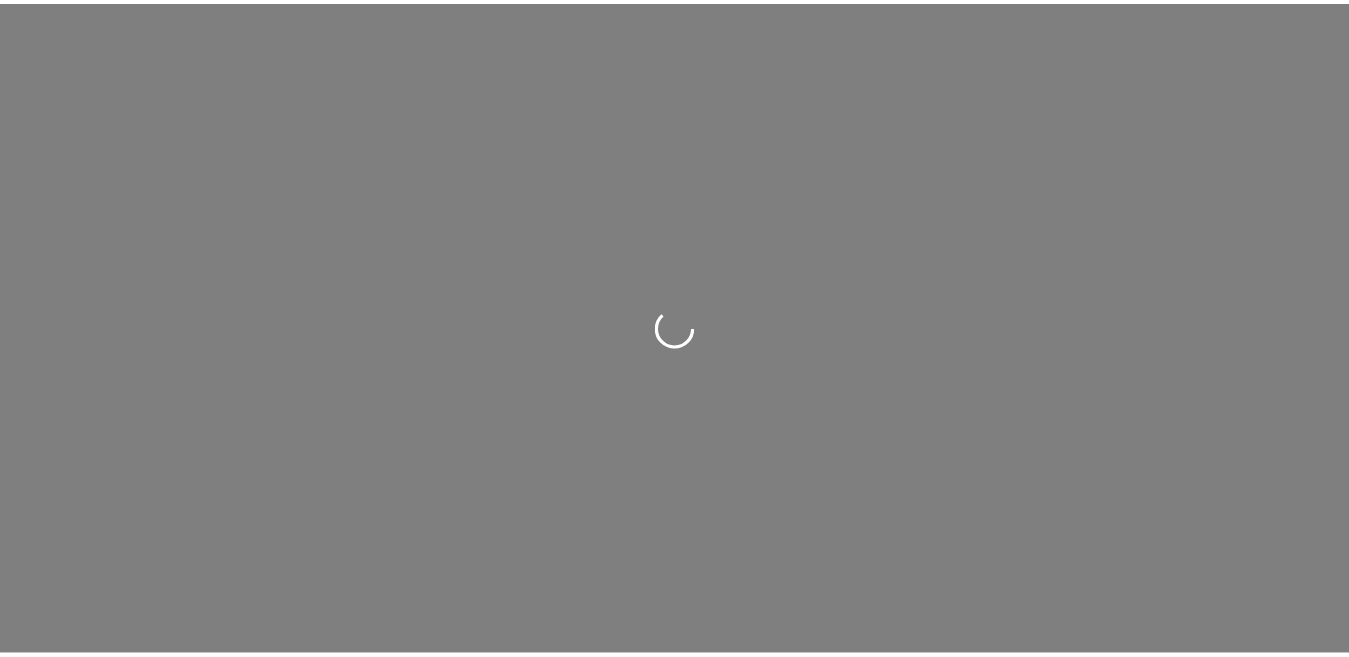 scroll, scrollTop: 0, scrollLeft: 0, axis: both 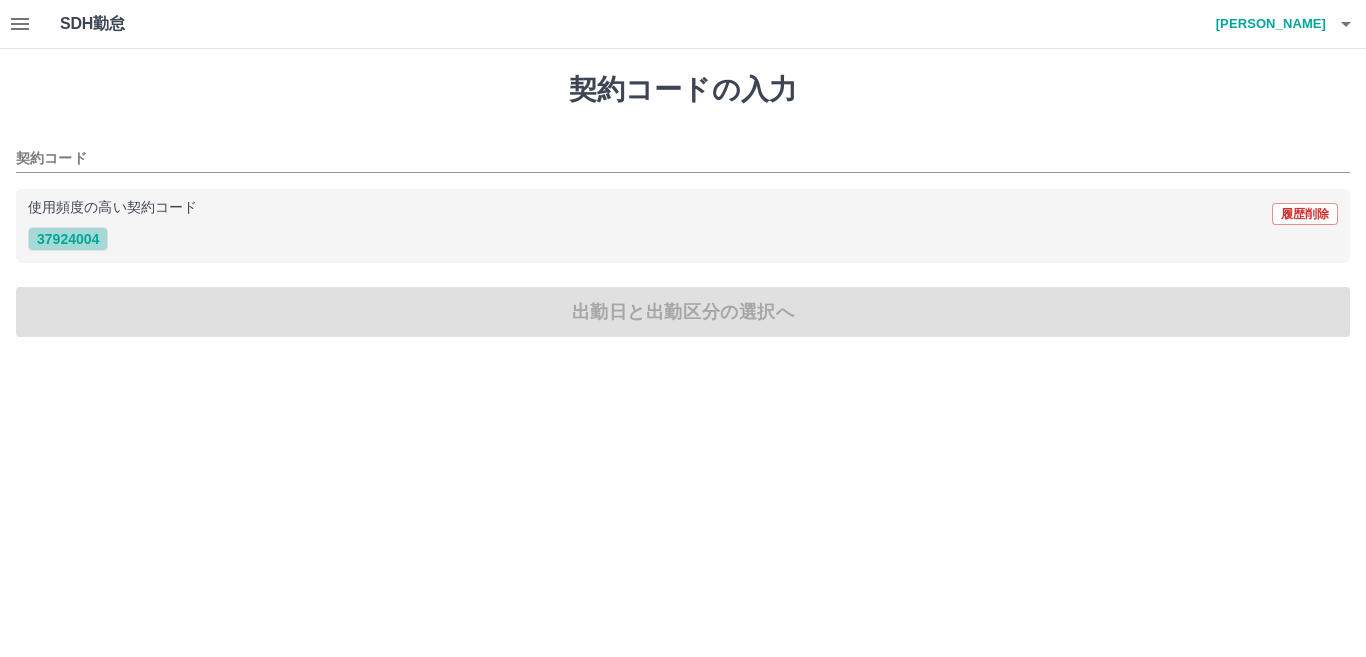 click on "37924004" at bounding box center [68, 239] 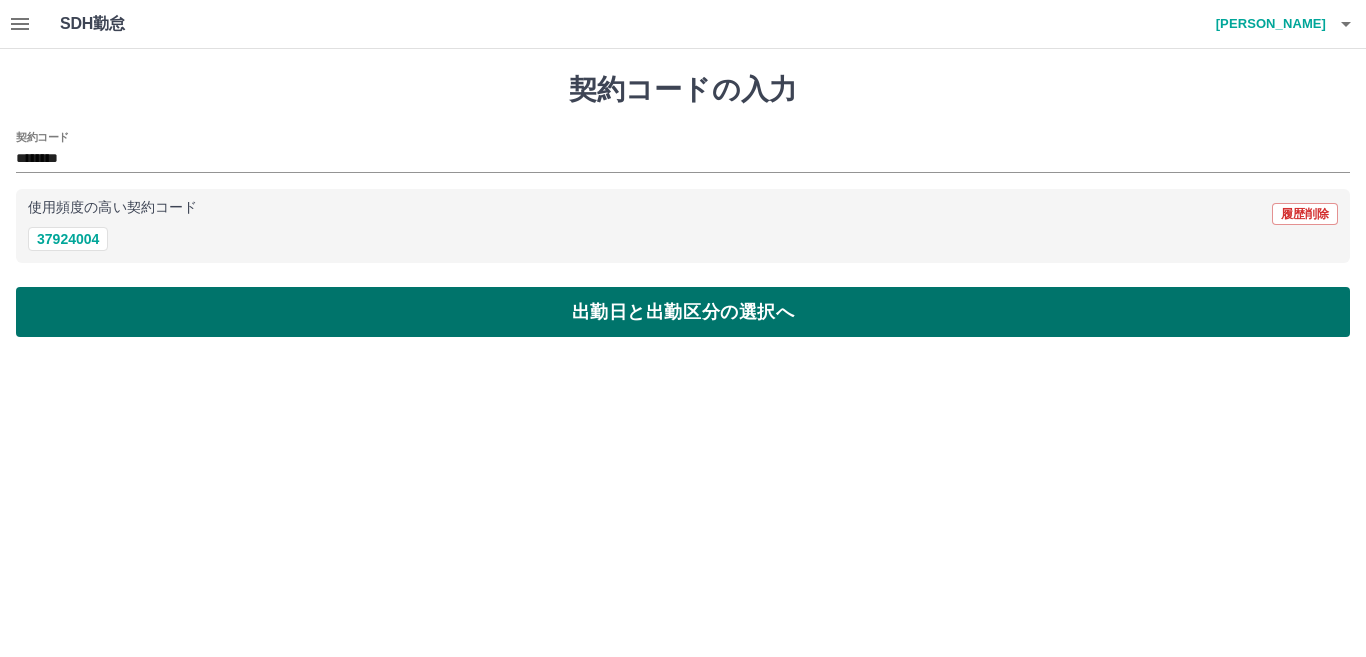 click on "出勤日と出勤区分の選択へ" at bounding box center (683, 312) 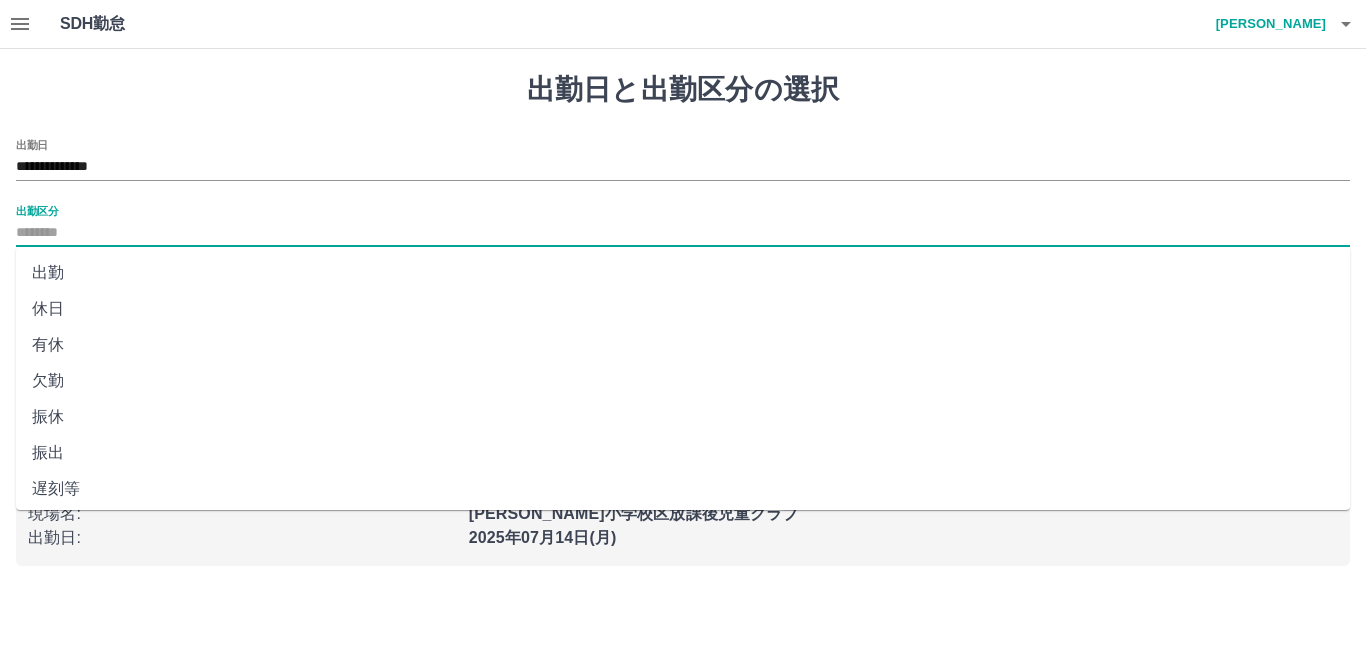 click on "出勤区分" at bounding box center (683, 233) 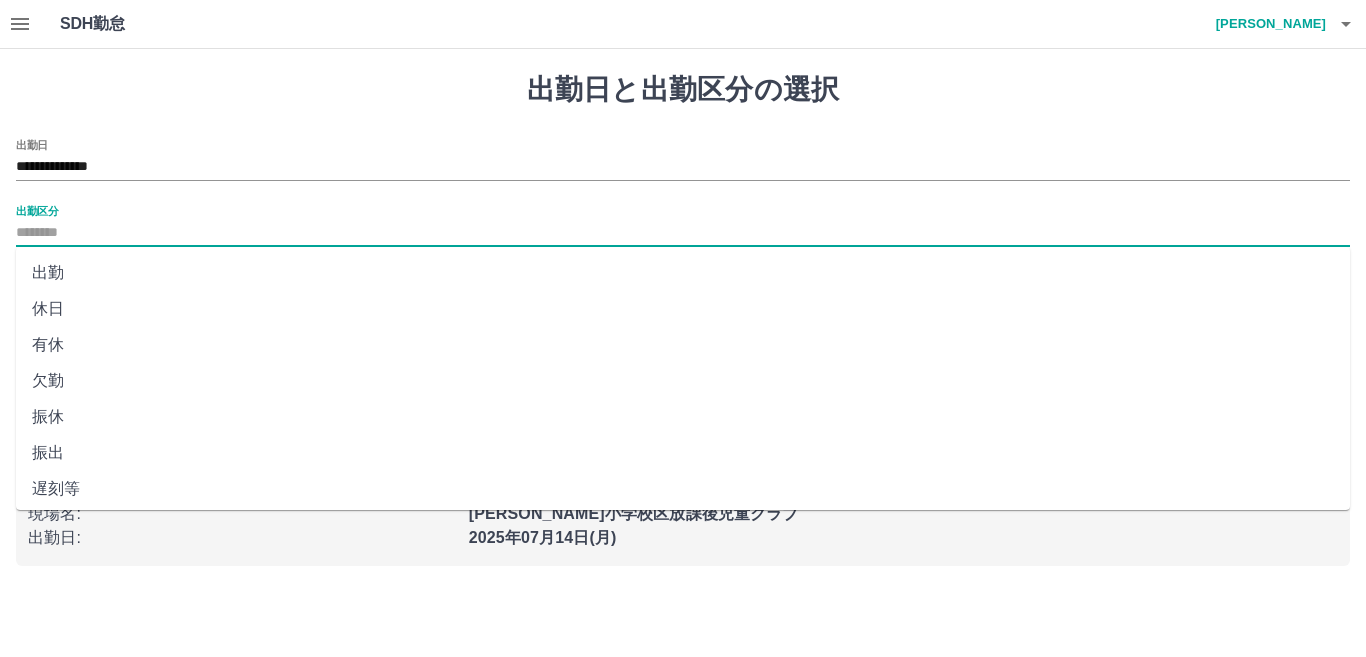 drag, startPoint x: 45, startPoint y: 270, endPoint x: 58, endPoint y: 267, distance: 13.341664 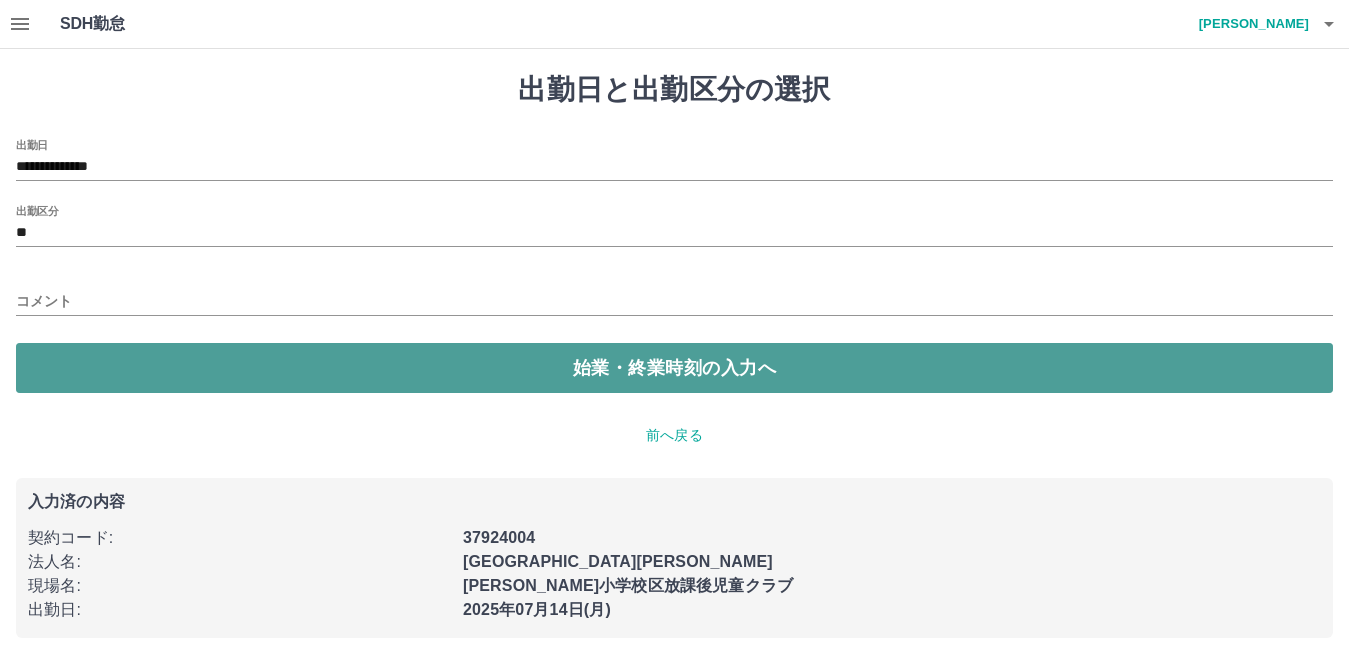 click on "始業・終業時刻の入力へ" at bounding box center (674, 368) 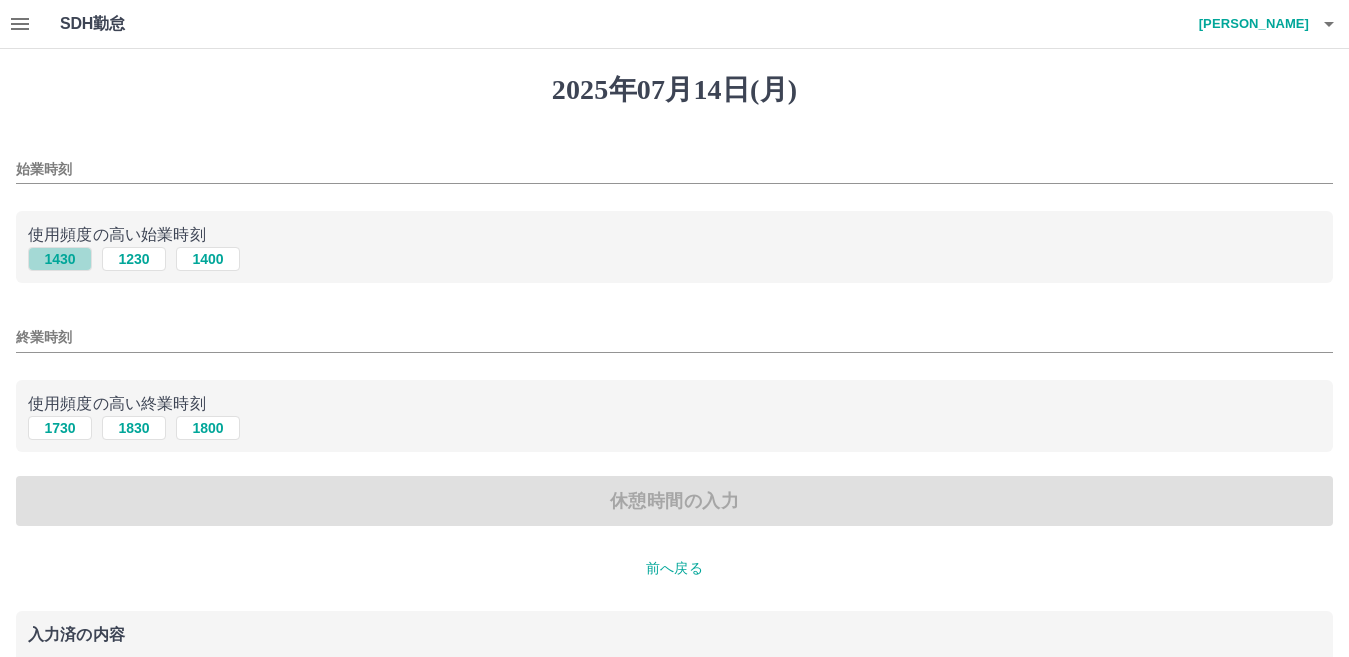 click on "1430" at bounding box center (60, 259) 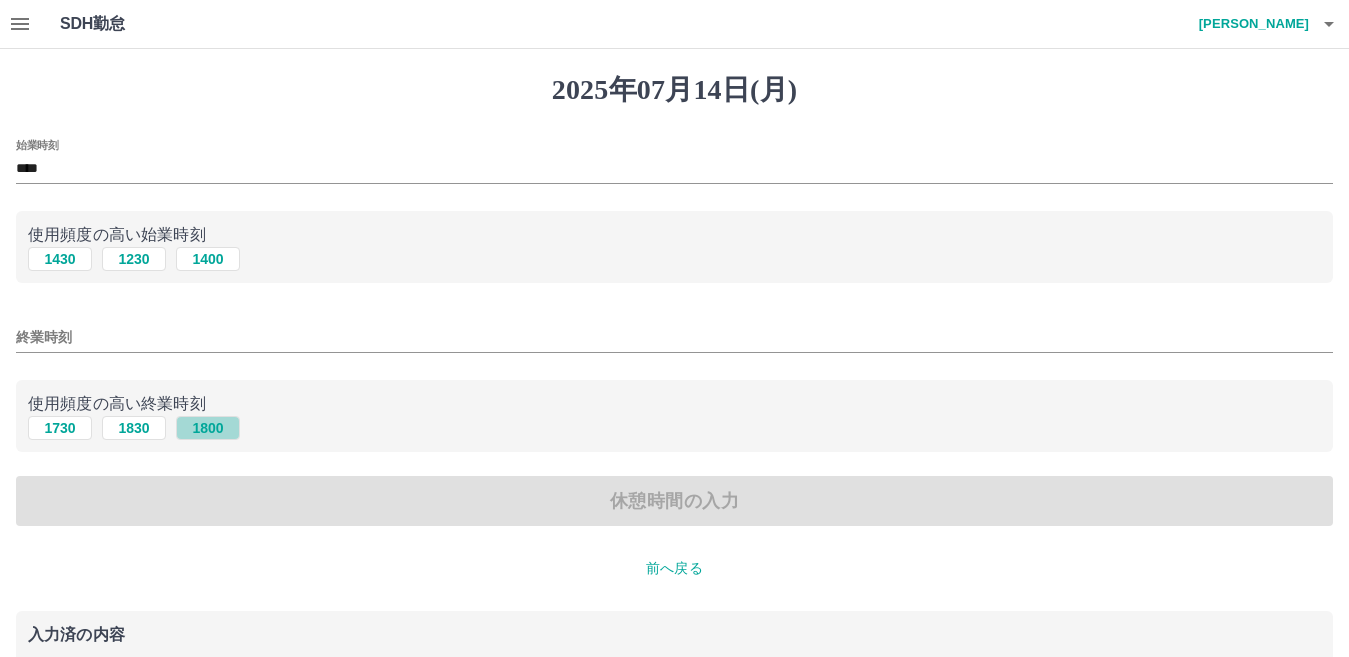 click on "1800" at bounding box center (208, 428) 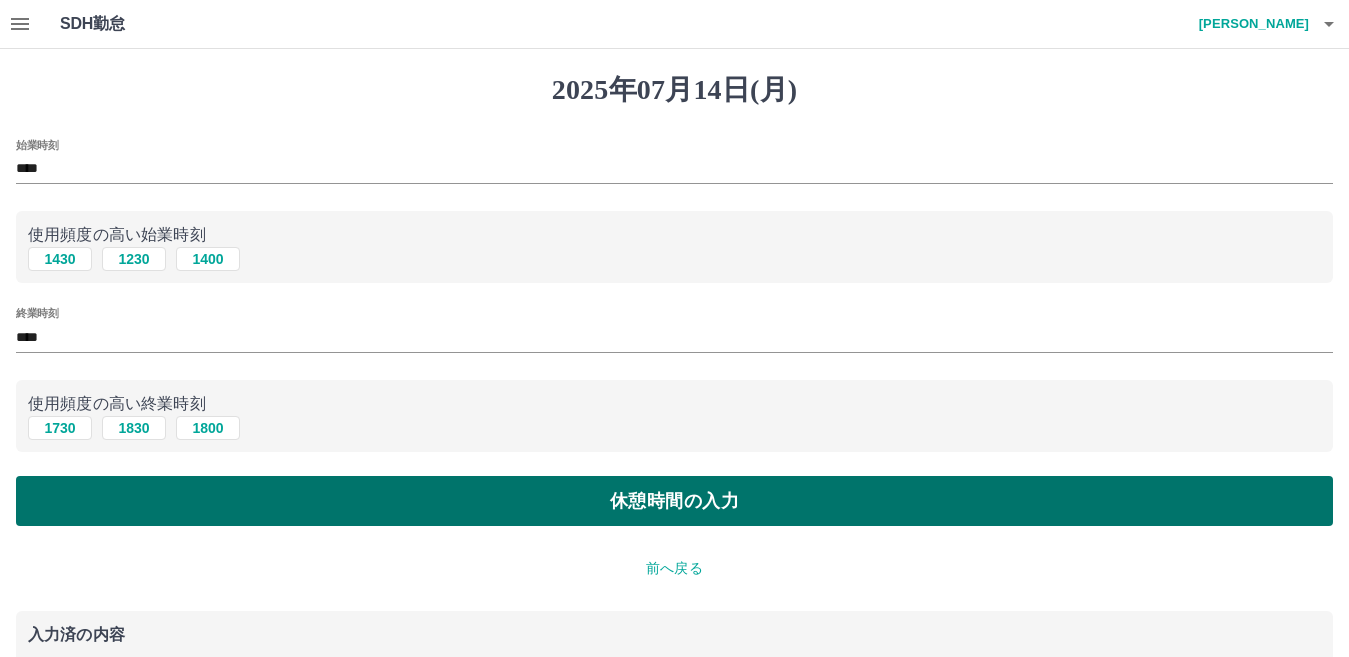 click on "休憩時間の入力" at bounding box center (674, 501) 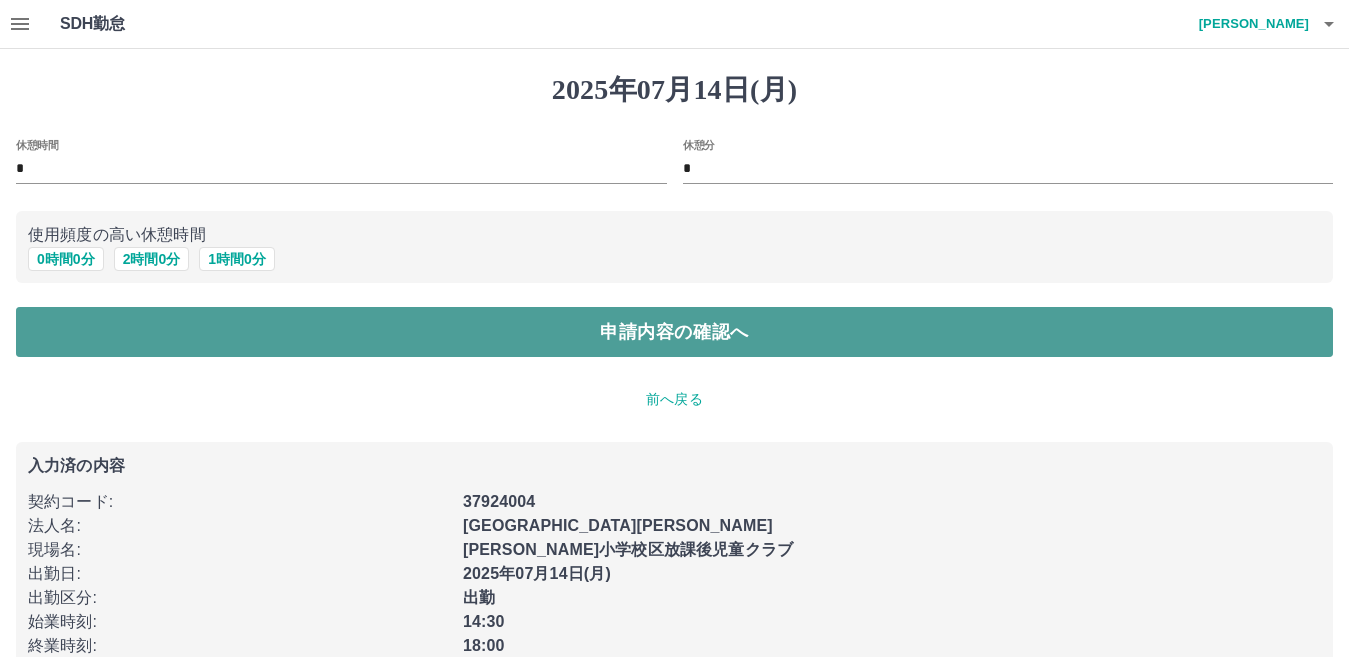 click on "申請内容の確認へ" at bounding box center [674, 332] 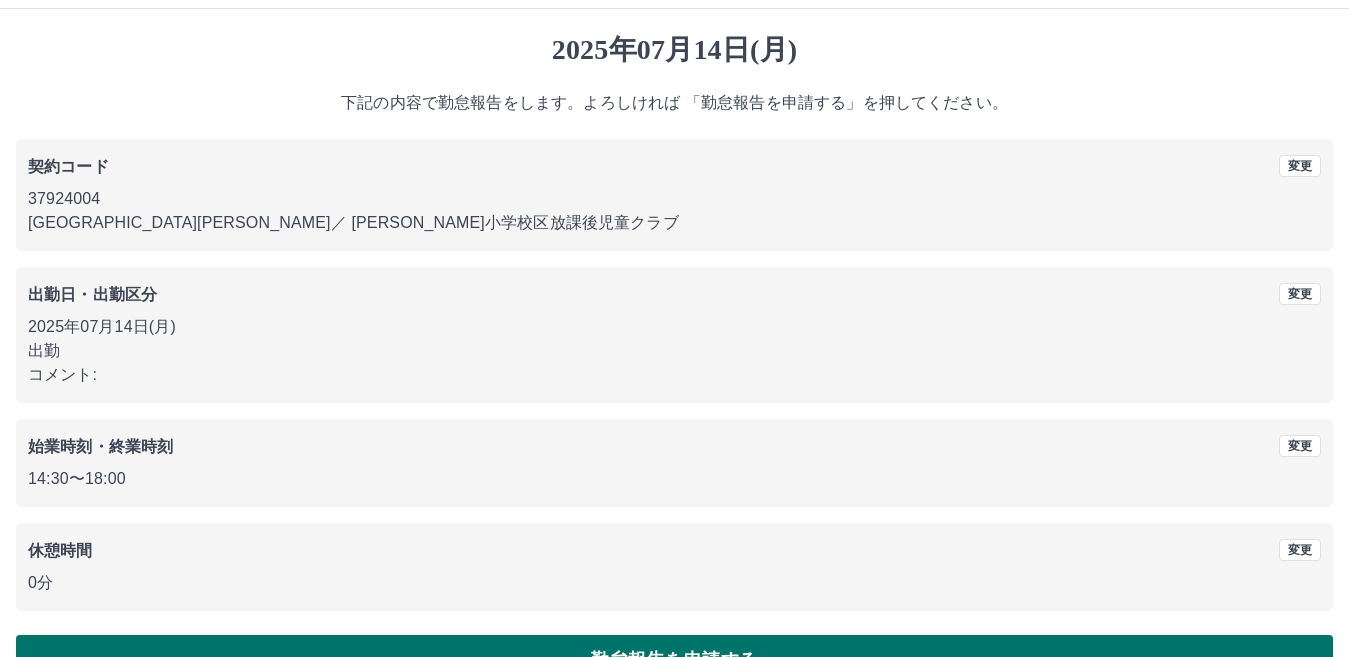 scroll, scrollTop: 92, scrollLeft: 0, axis: vertical 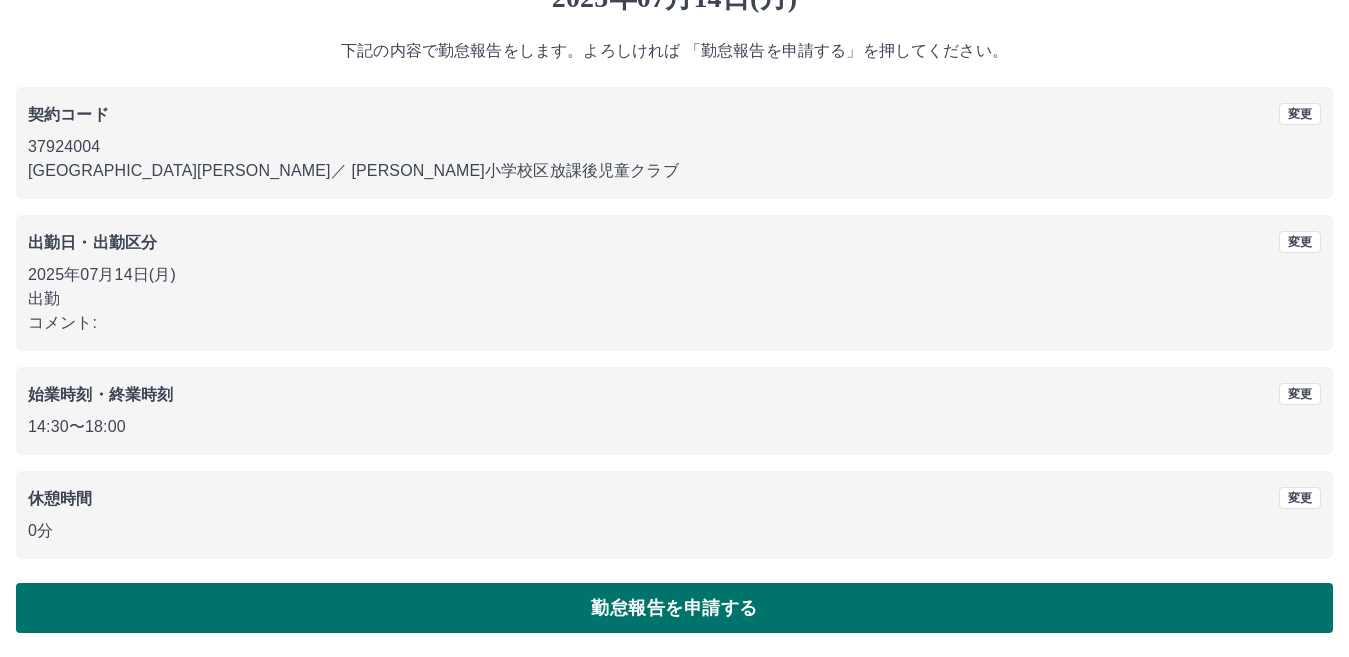 click on "勤怠報告を申請する" at bounding box center [674, 608] 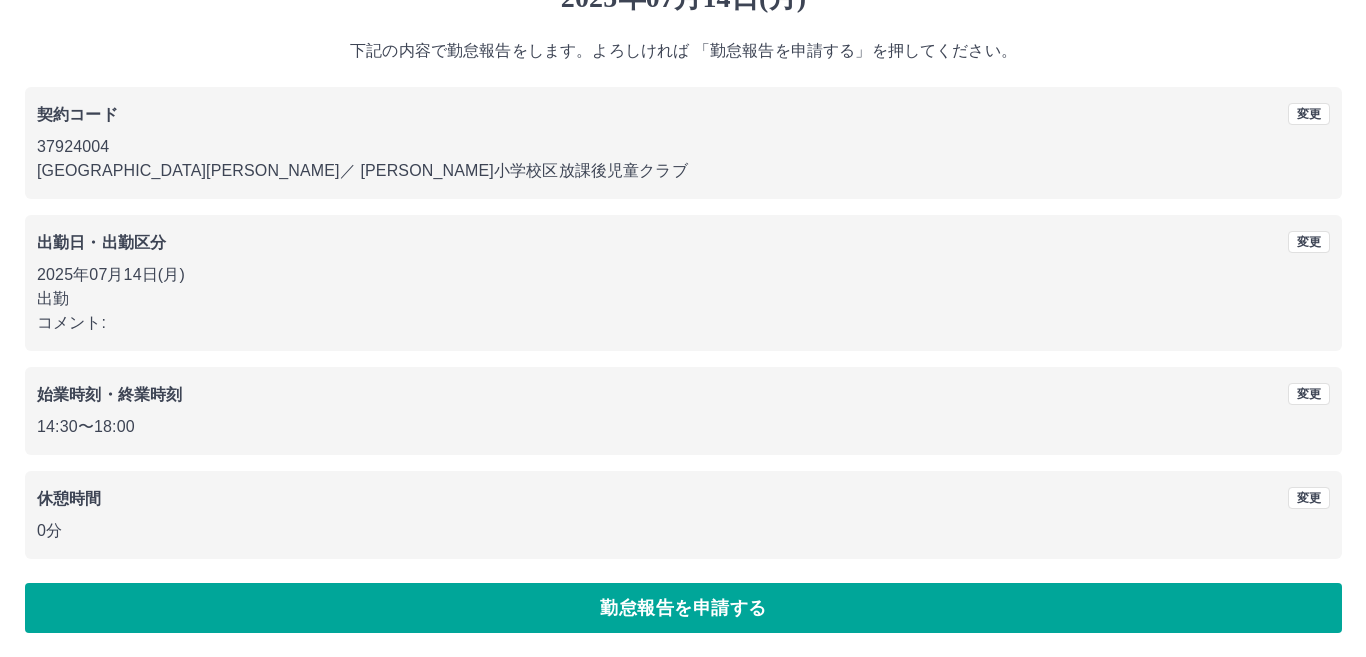 scroll, scrollTop: 0, scrollLeft: 0, axis: both 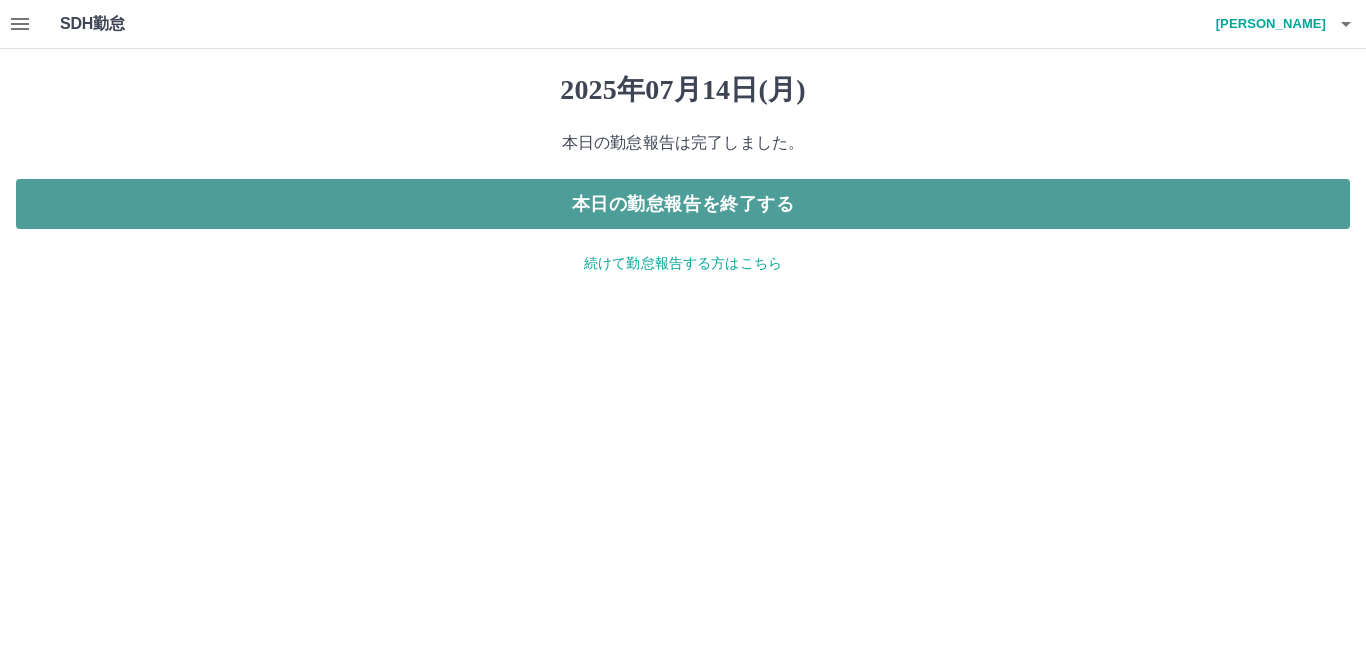 click on "本日の勤怠報告を終了する" at bounding box center (683, 204) 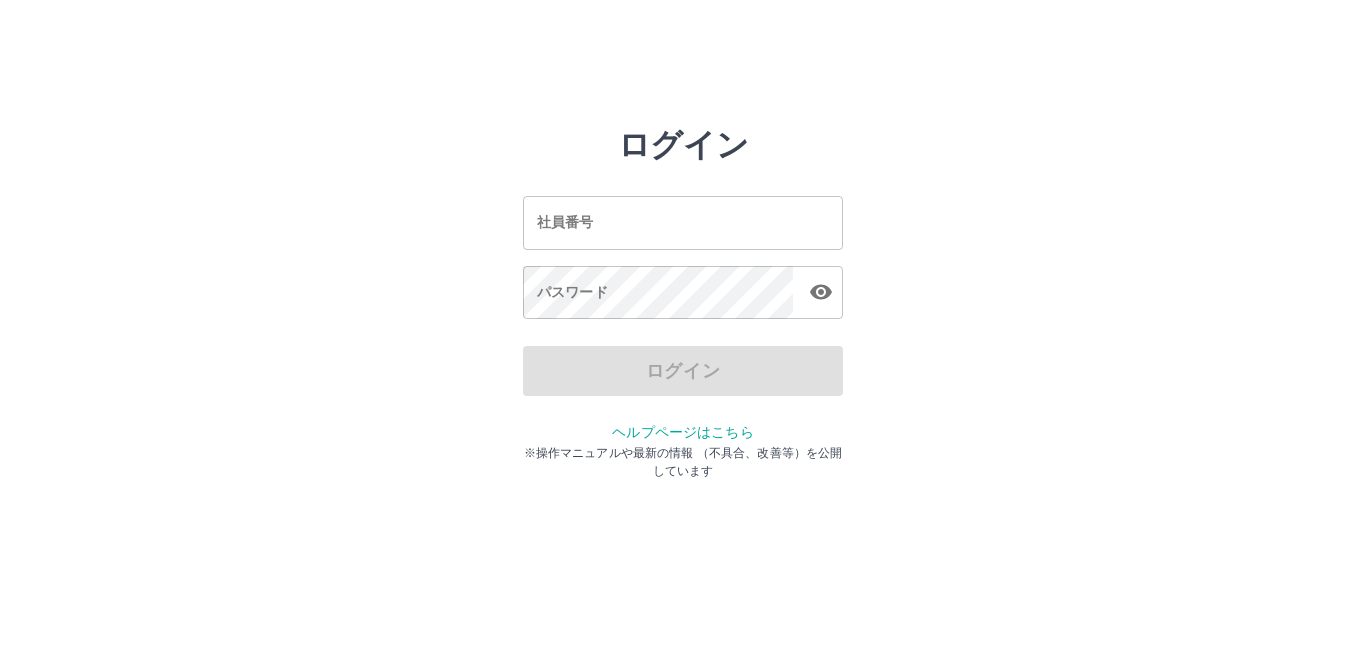 scroll, scrollTop: 0, scrollLeft: 0, axis: both 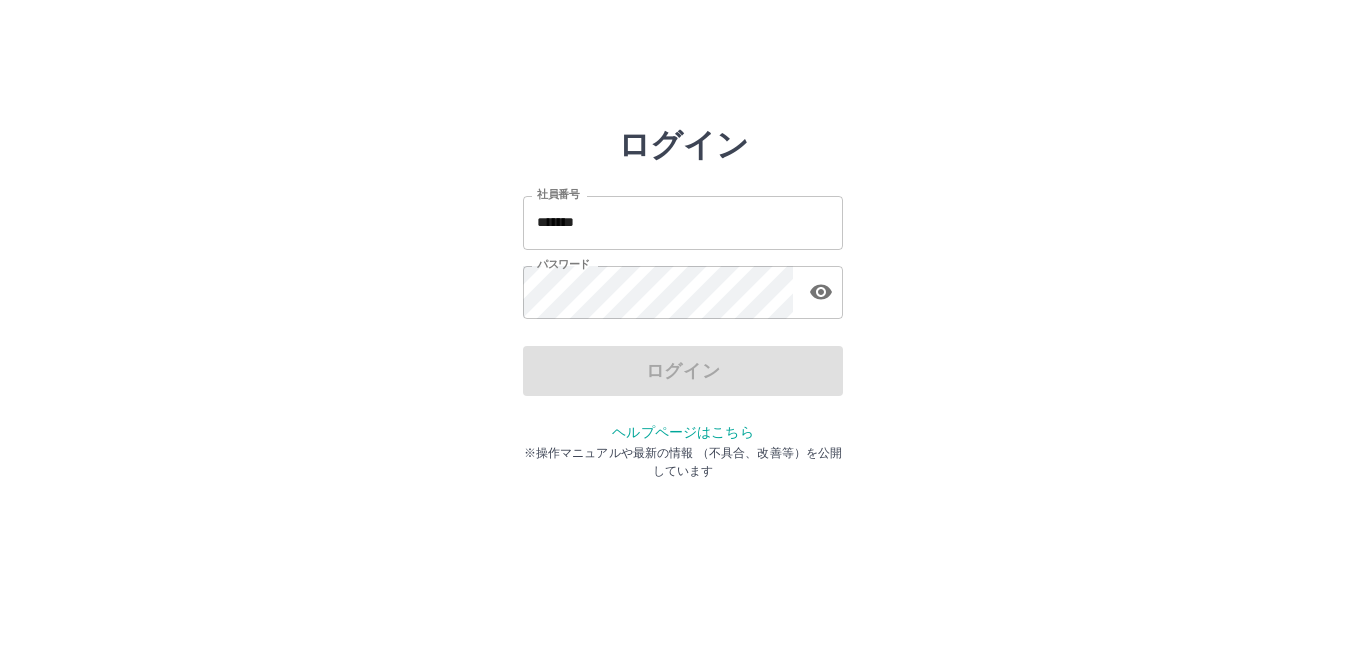 click on "*******" at bounding box center [683, 222] 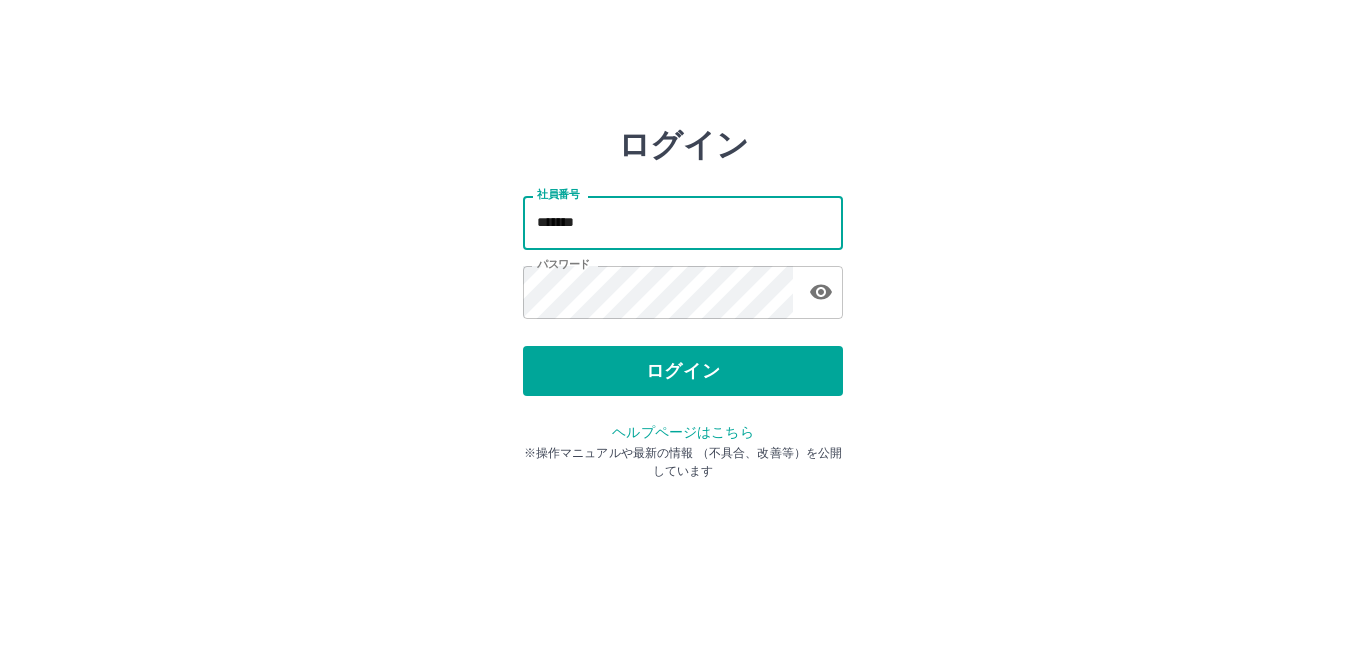 type on "*******" 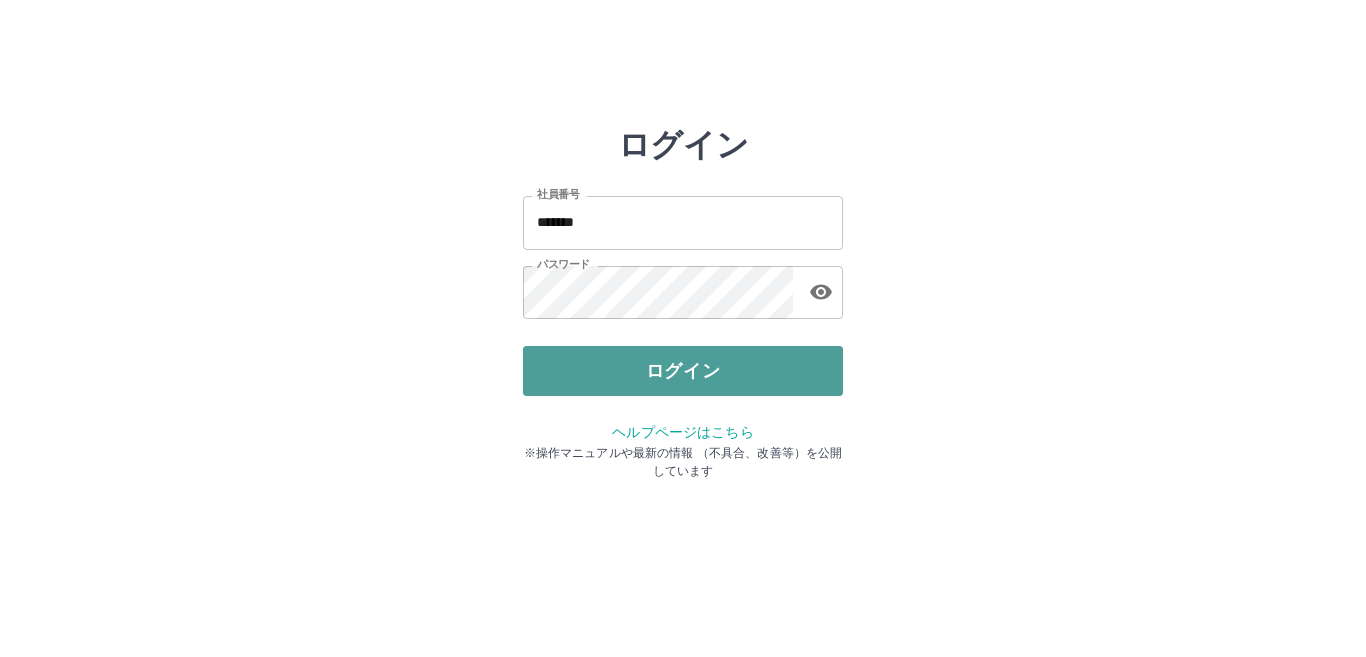 click on "ログイン" at bounding box center (683, 371) 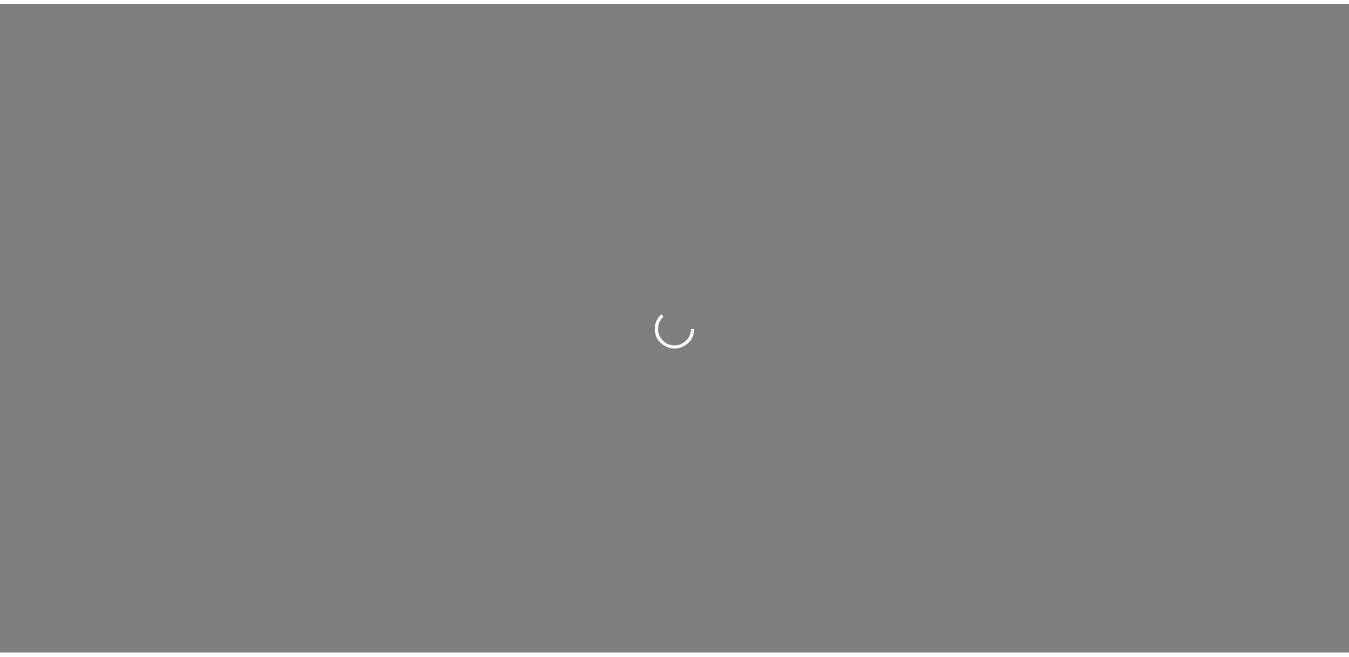 scroll, scrollTop: 0, scrollLeft: 0, axis: both 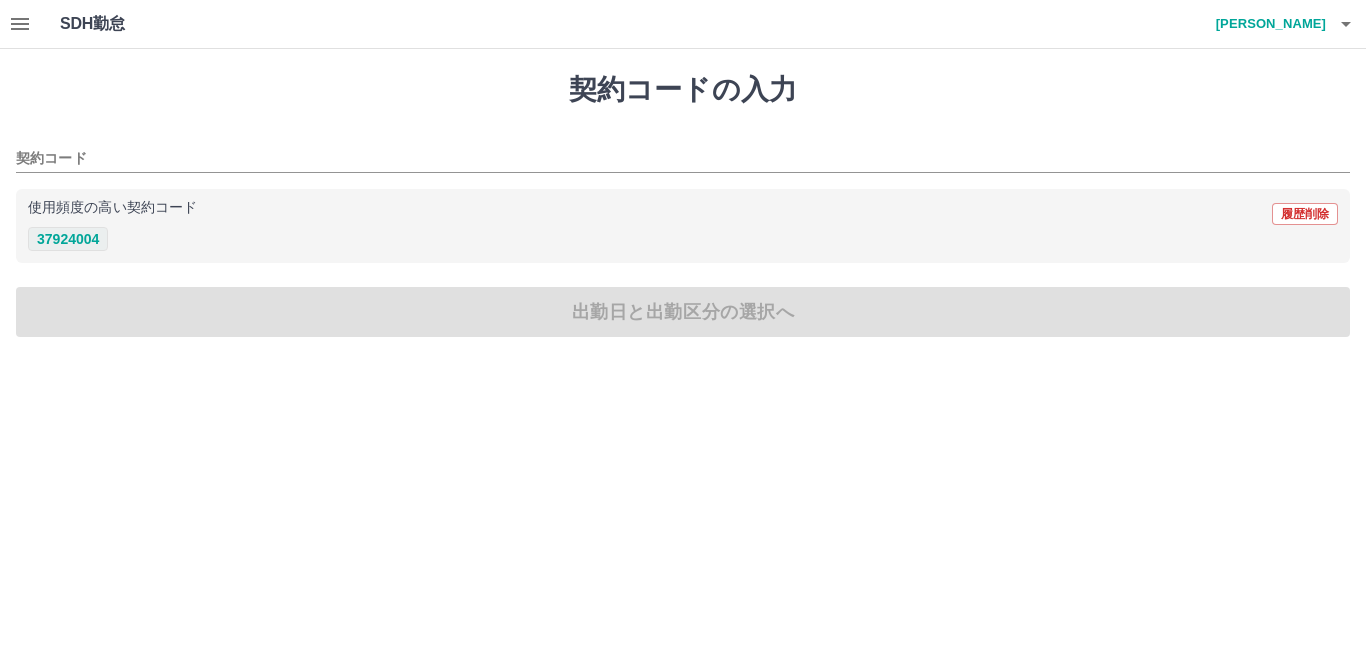click on "37924004" at bounding box center [68, 239] 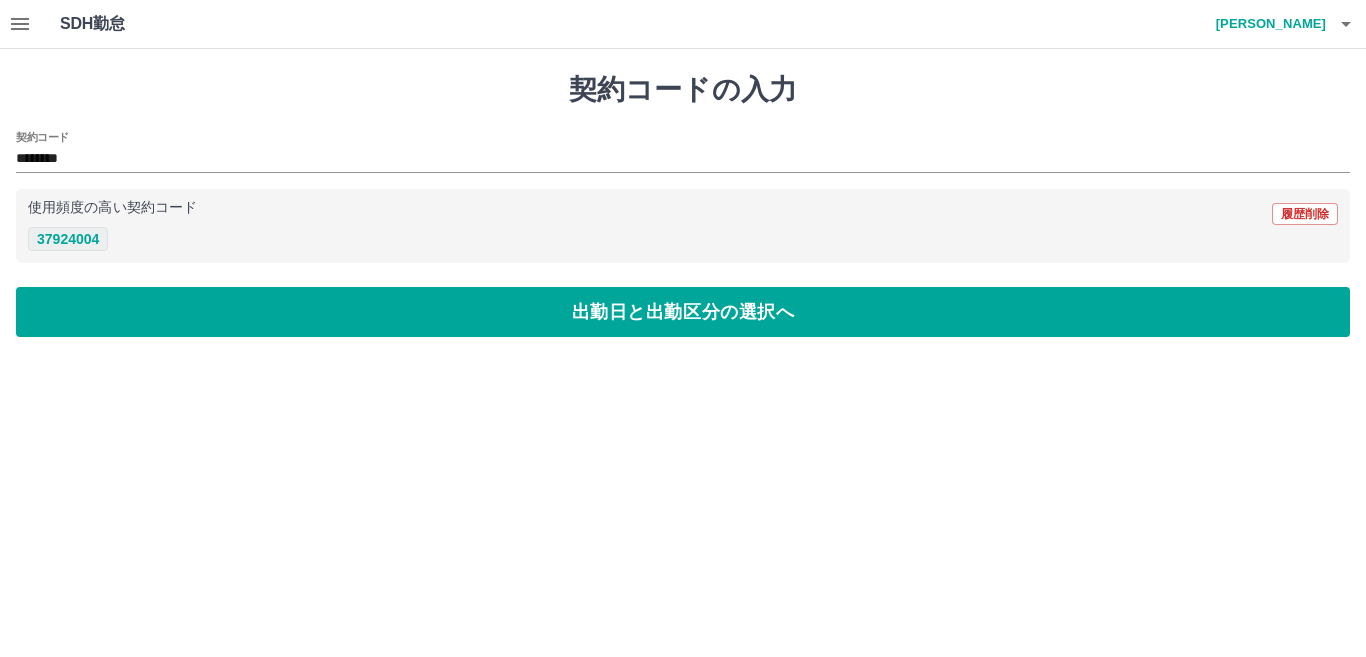 type on "********" 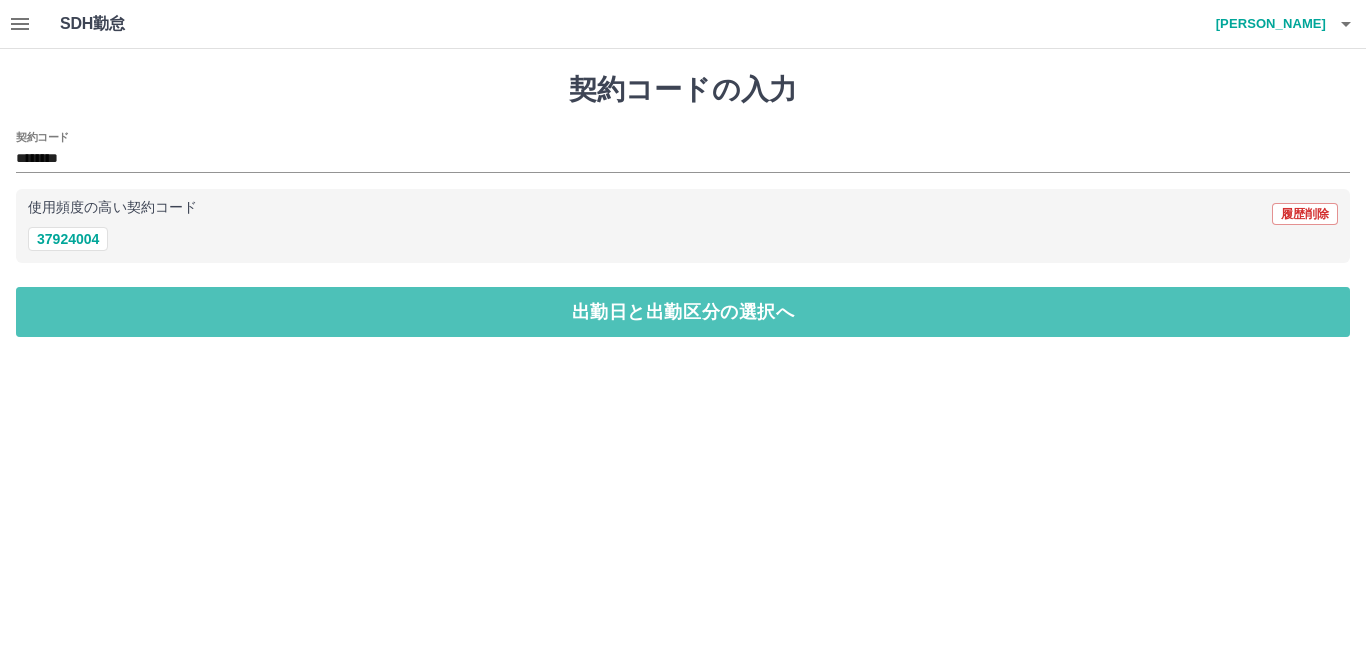drag, startPoint x: 84, startPoint y: 297, endPoint x: 96, endPoint y: 264, distance: 35.1141 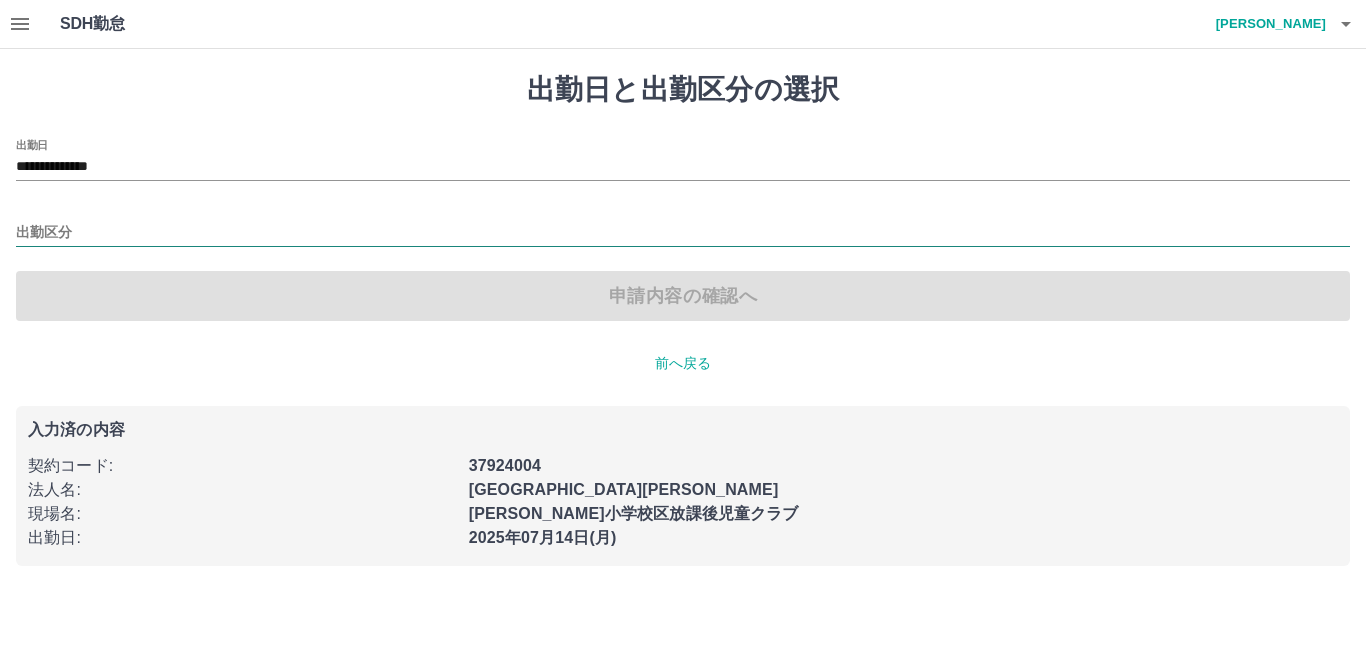 click on "出勤区分" at bounding box center [683, 233] 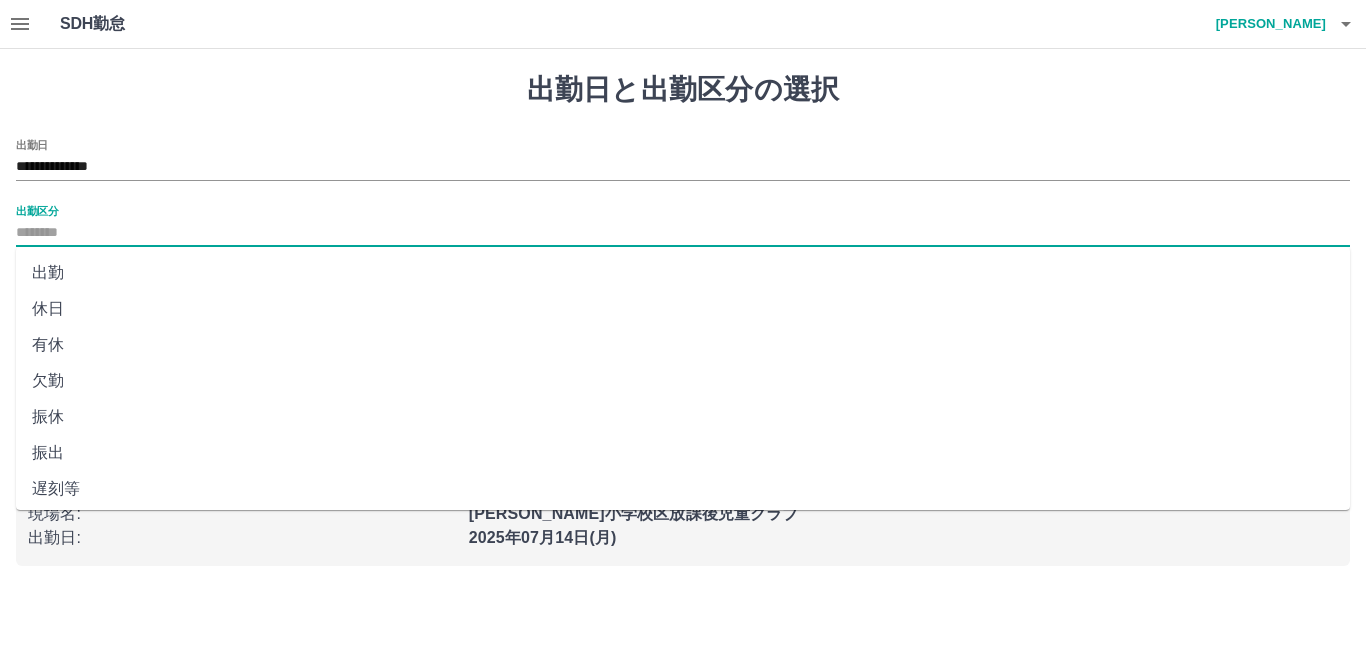 click on "出勤" at bounding box center (683, 273) 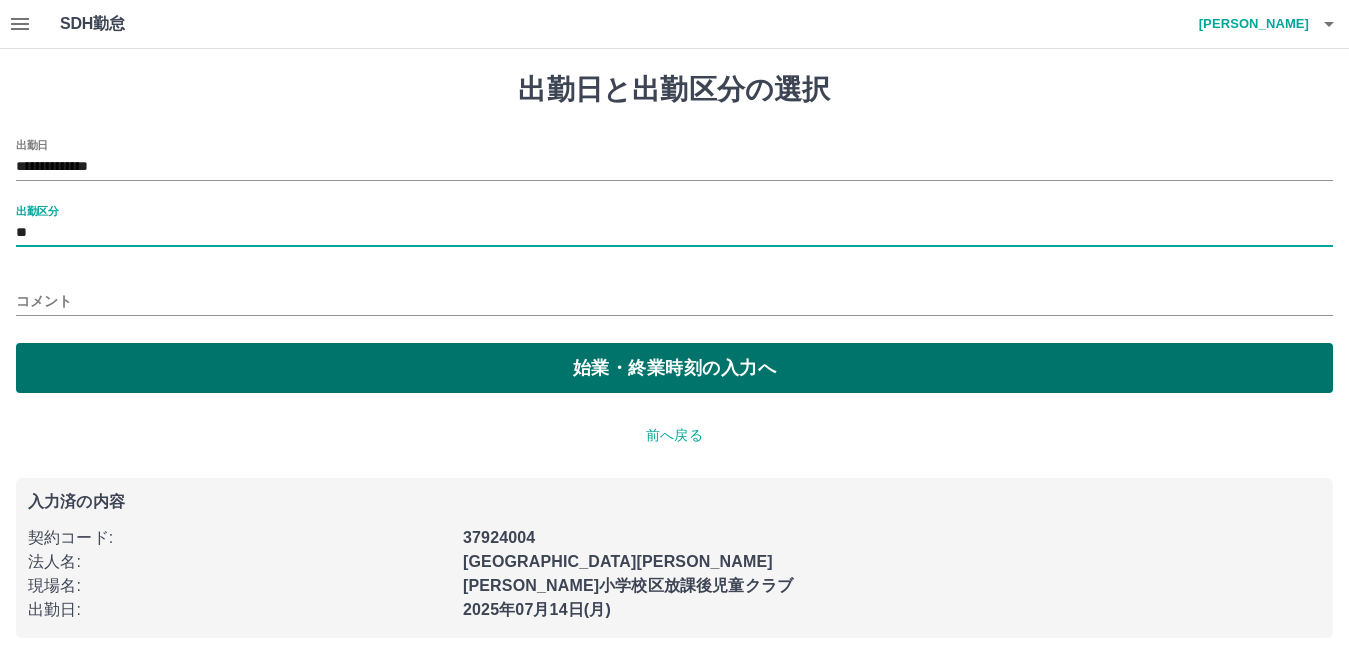 click on "始業・終業時刻の入力へ" at bounding box center [674, 368] 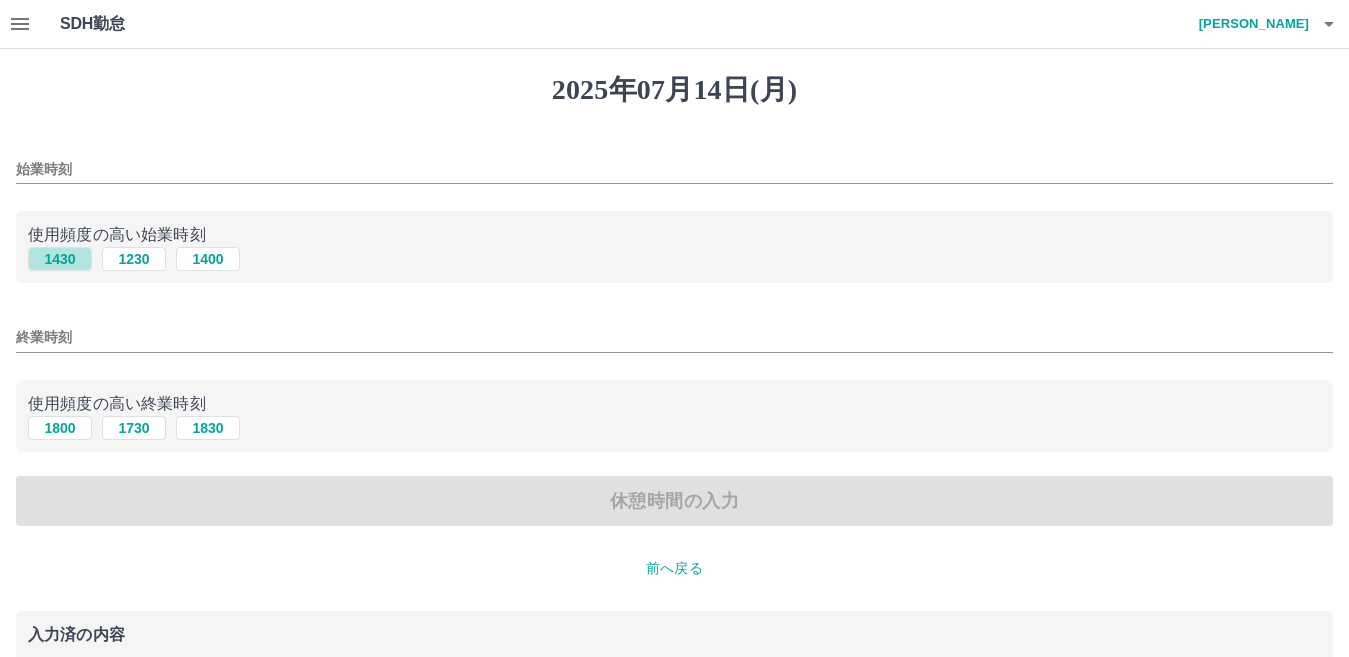 drag, startPoint x: 64, startPoint y: 259, endPoint x: 110, endPoint y: 312, distance: 70.178345 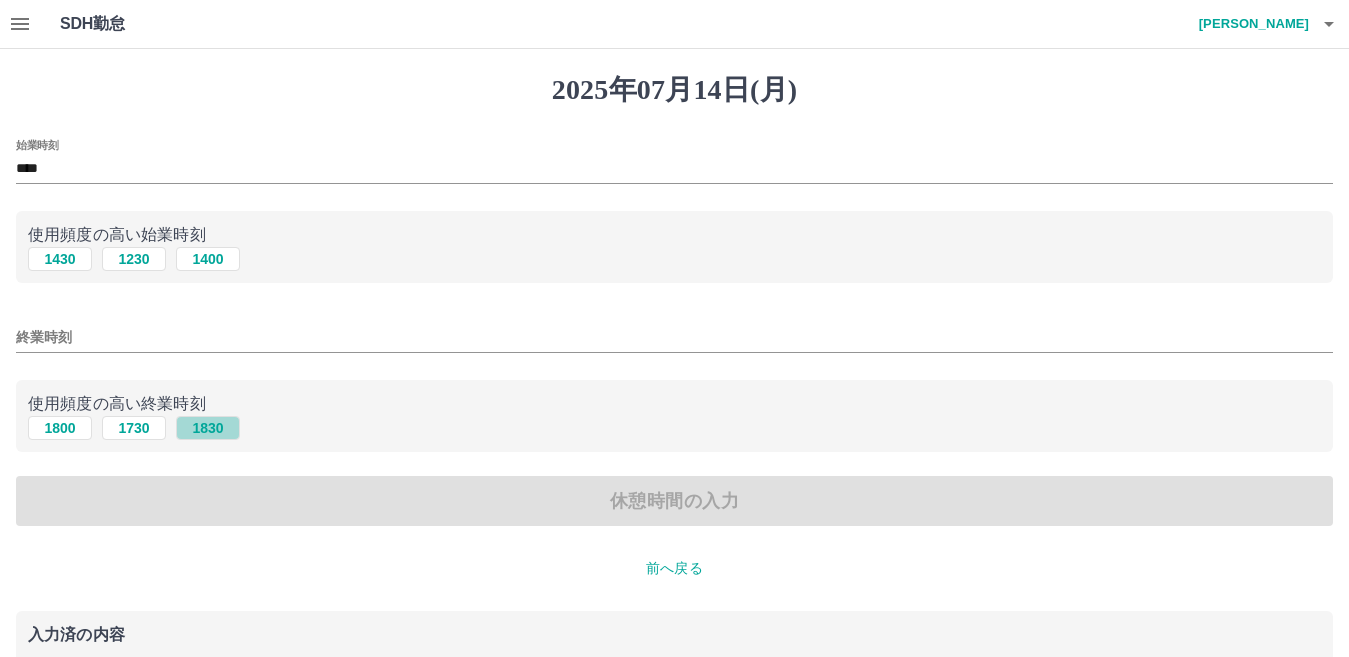 click on "1830" at bounding box center (208, 428) 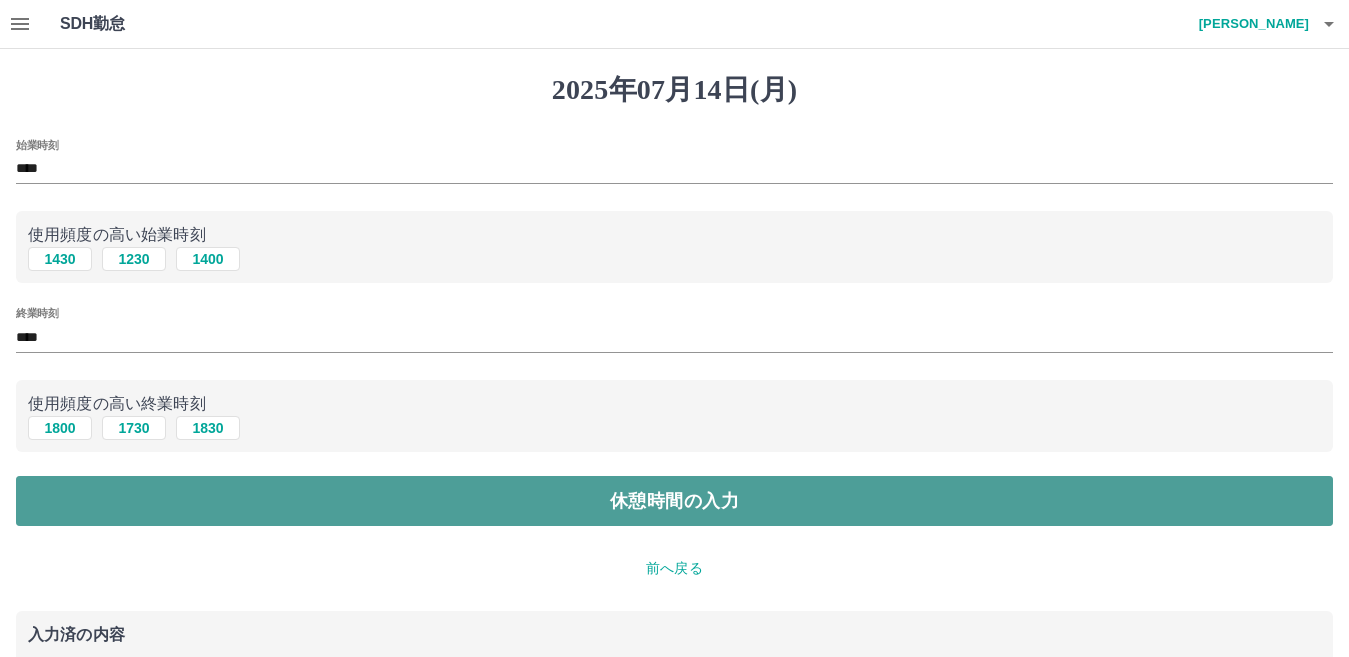 drag, startPoint x: 224, startPoint y: 495, endPoint x: 241, endPoint y: 481, distance: 22.022715 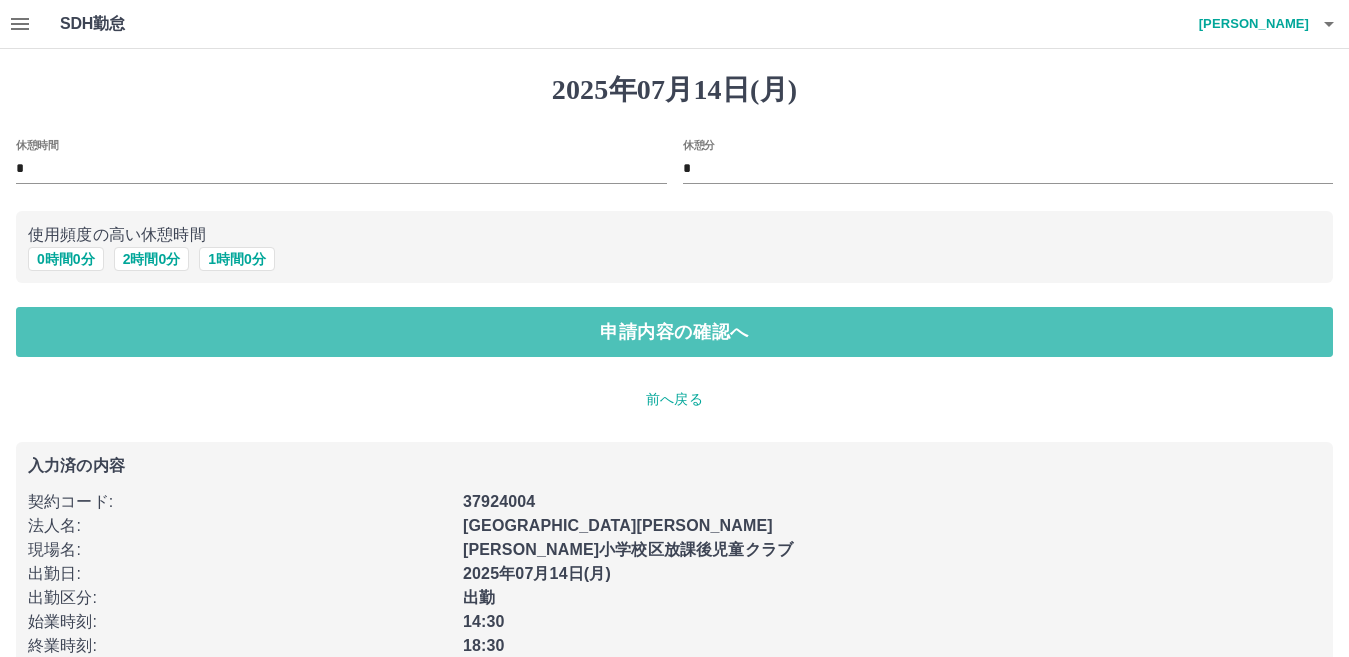 drag, startPoint x: 487, startPoint y: 345, endPoint x: 646, endPoint y: 373, distance: 161.44658 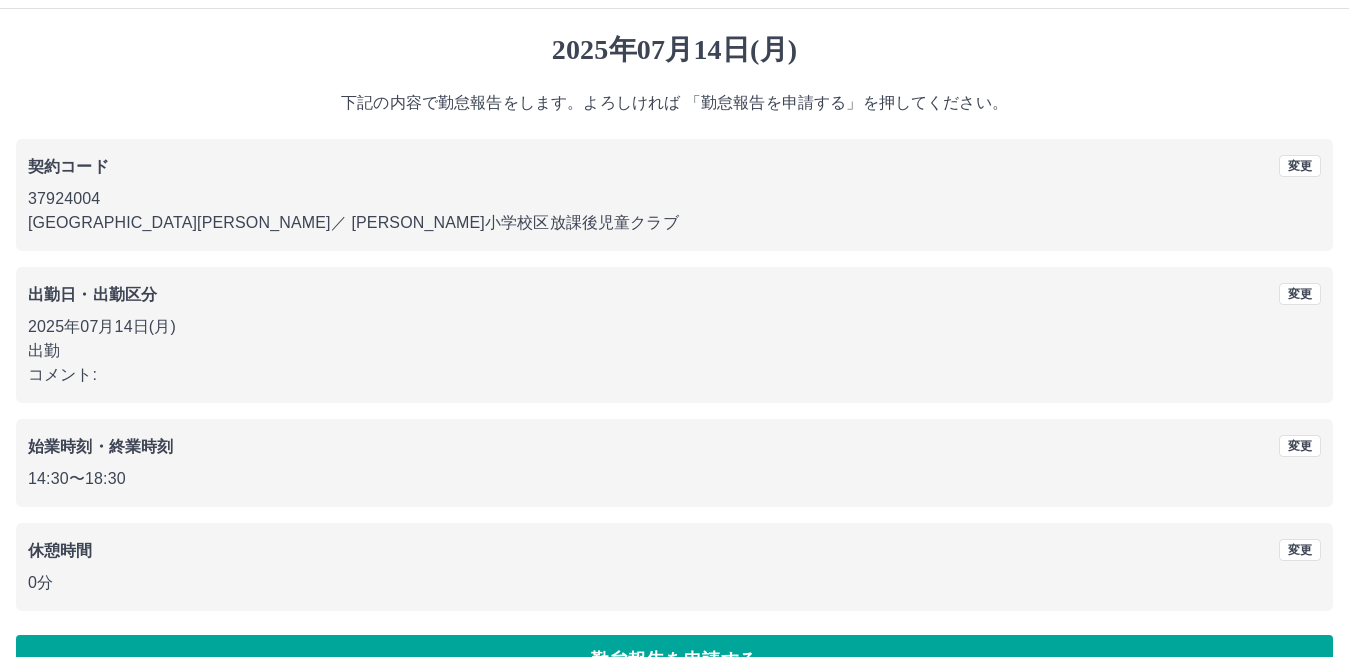 scroll, scrollTop: 92, scrollLeft: 0, axis: vertical 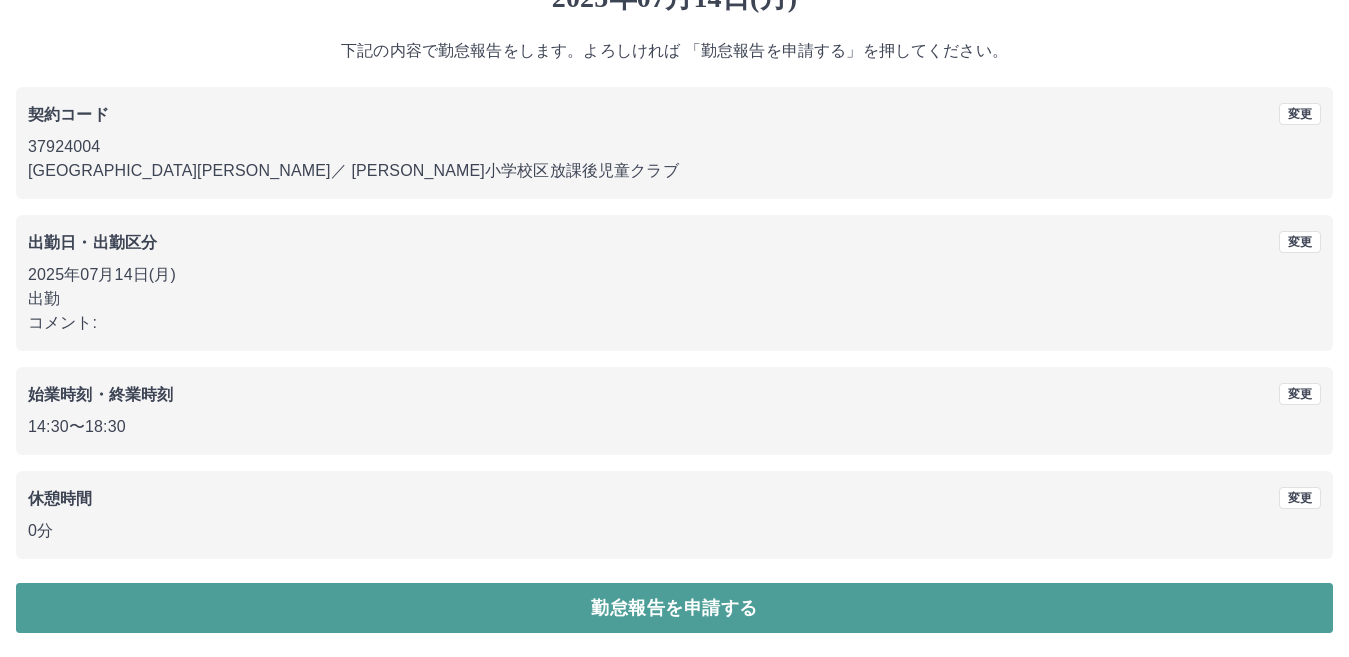 click on "勤怠報告を申請する" at bounding box center [674, 608] 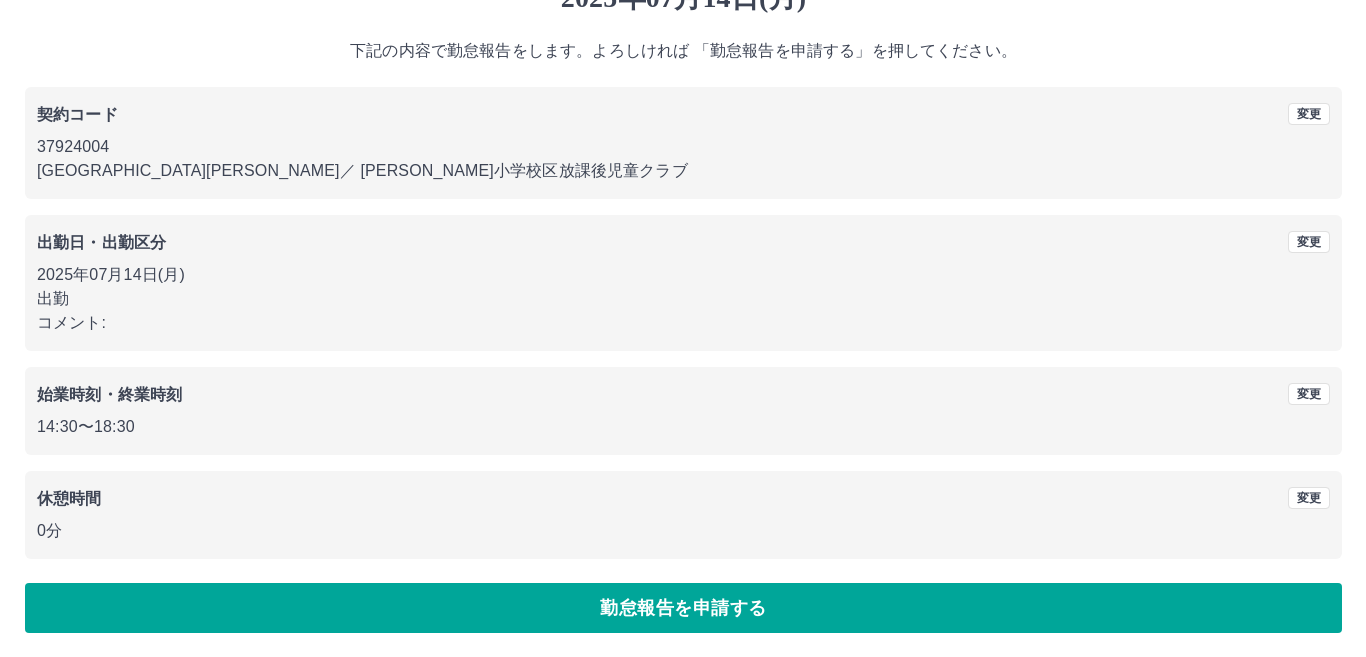 scroll, scrollTop: 0, scrollLeft: 0, axis: both 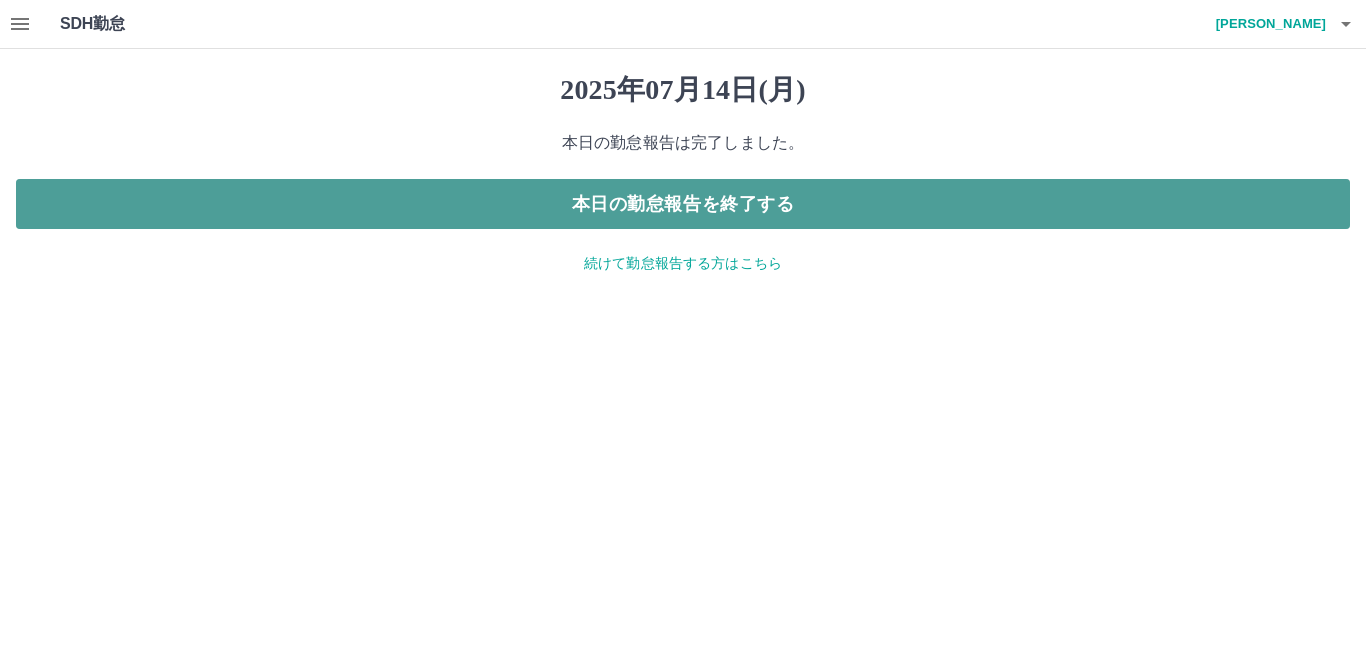 click on "本日の勤怠報告を終了する" at bounding box center [683, 204] 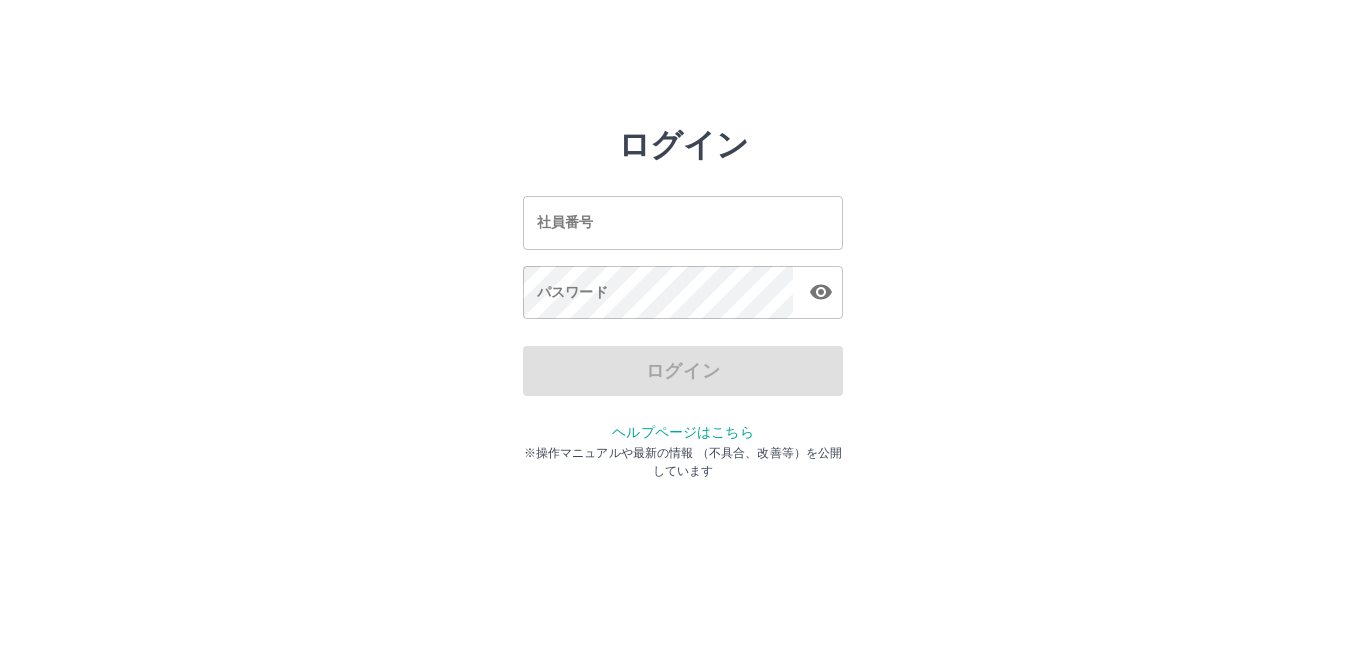 scroll, scrollTop: 0, scrollLeft: 0, axis: both 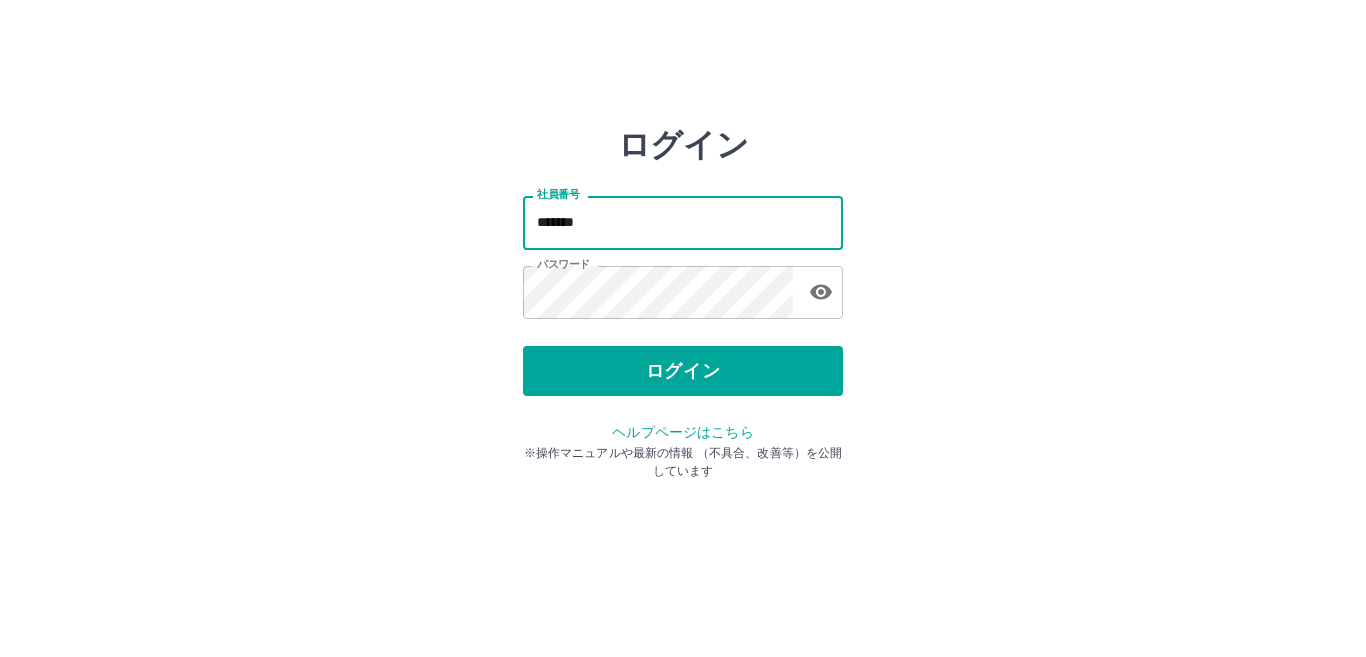 click on "*******" at bounding box center [683, 222] 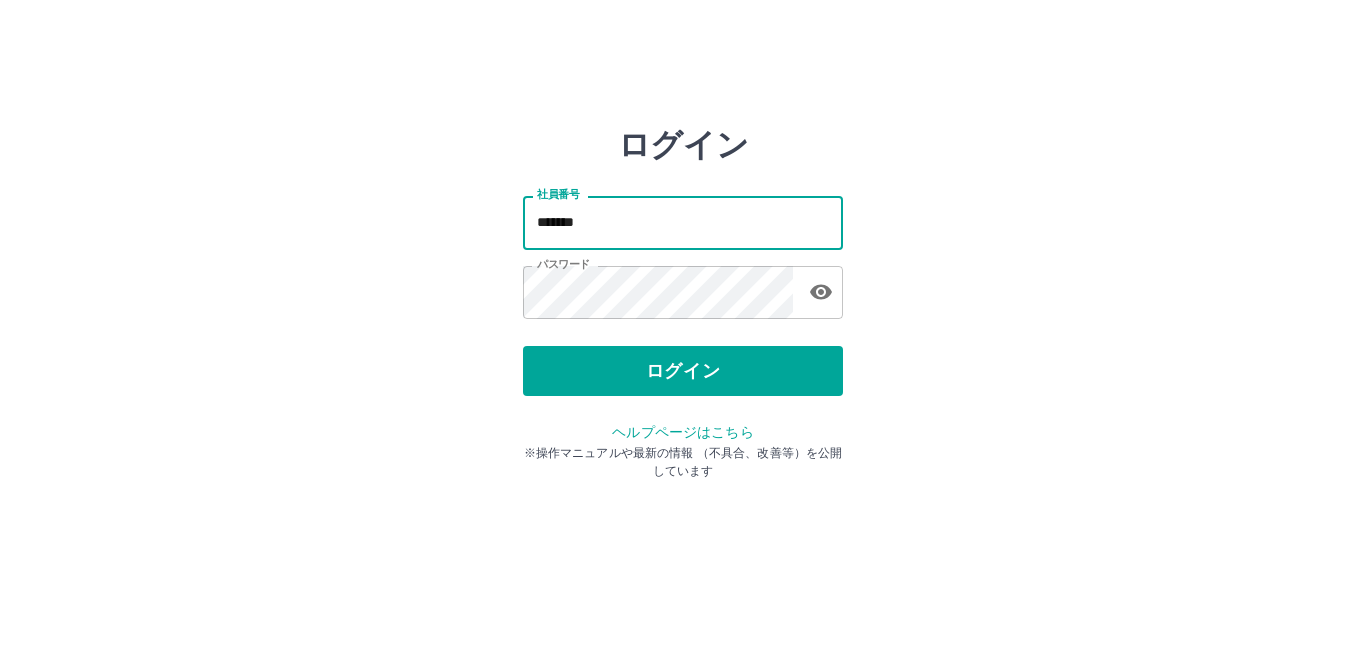 type on "*******" 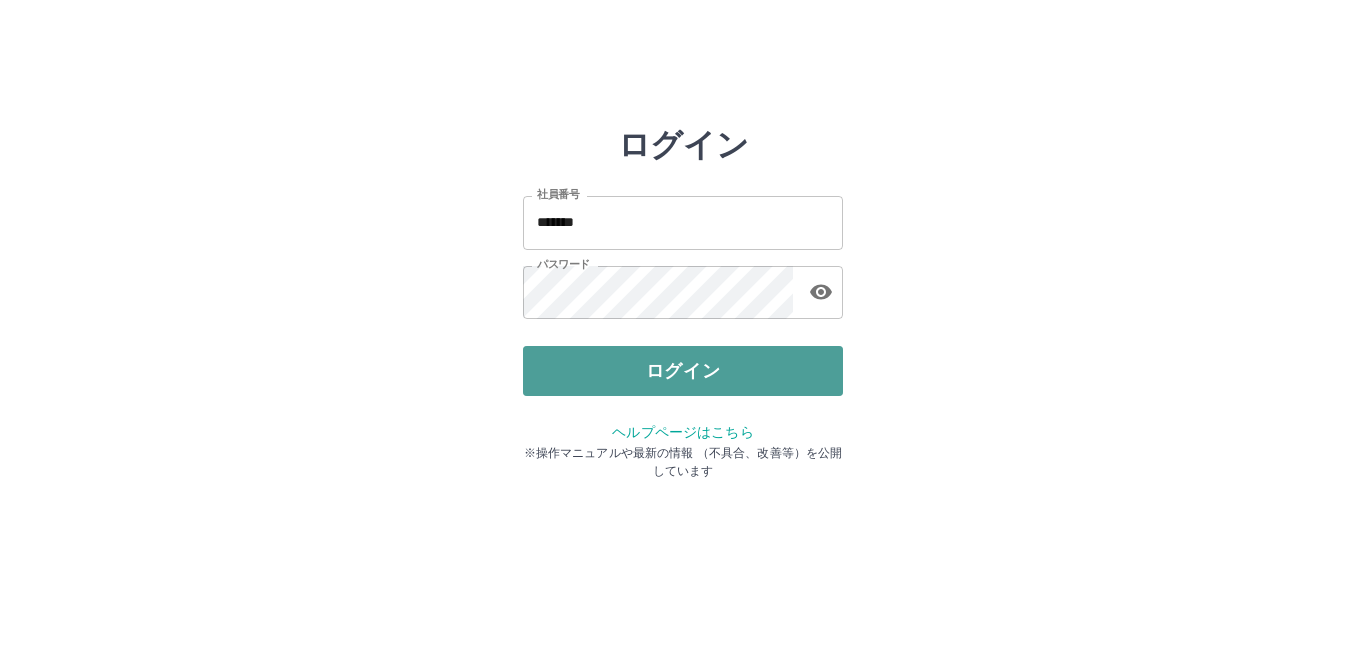 click on "ログイン" at bounding box center (683, 371) 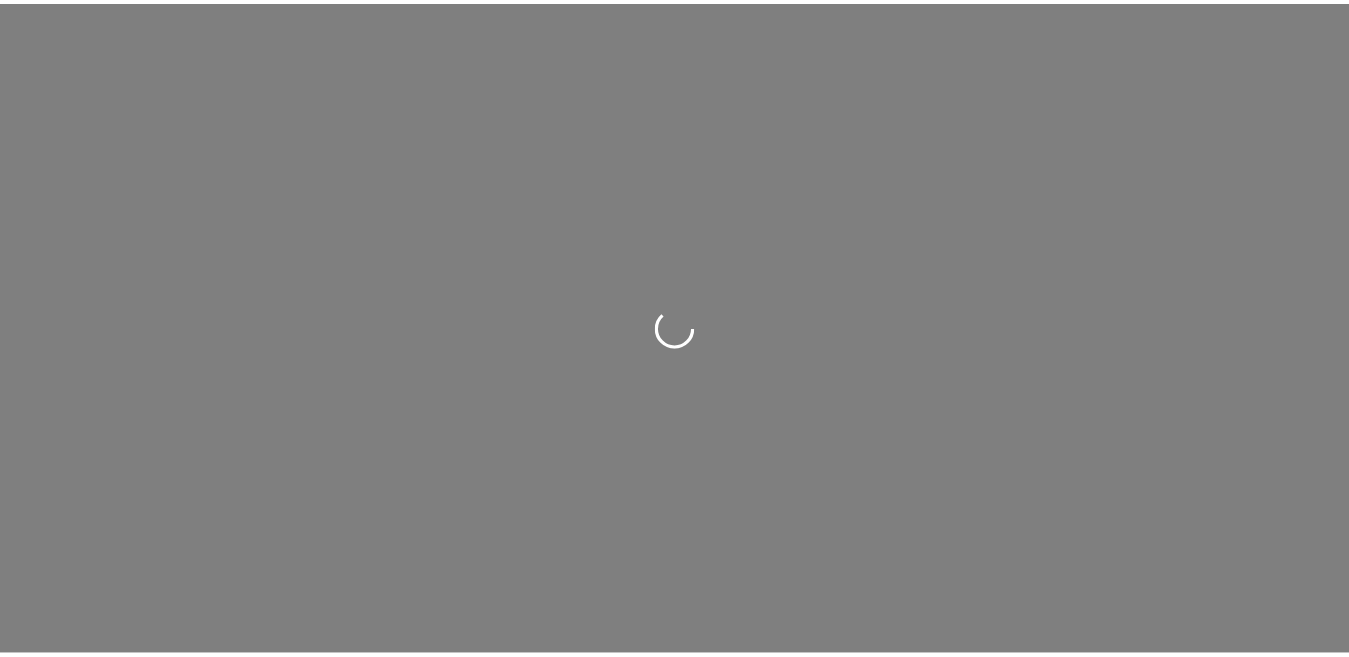 scroll, scrollTop: 0, scrollLeft: 0, axis: both 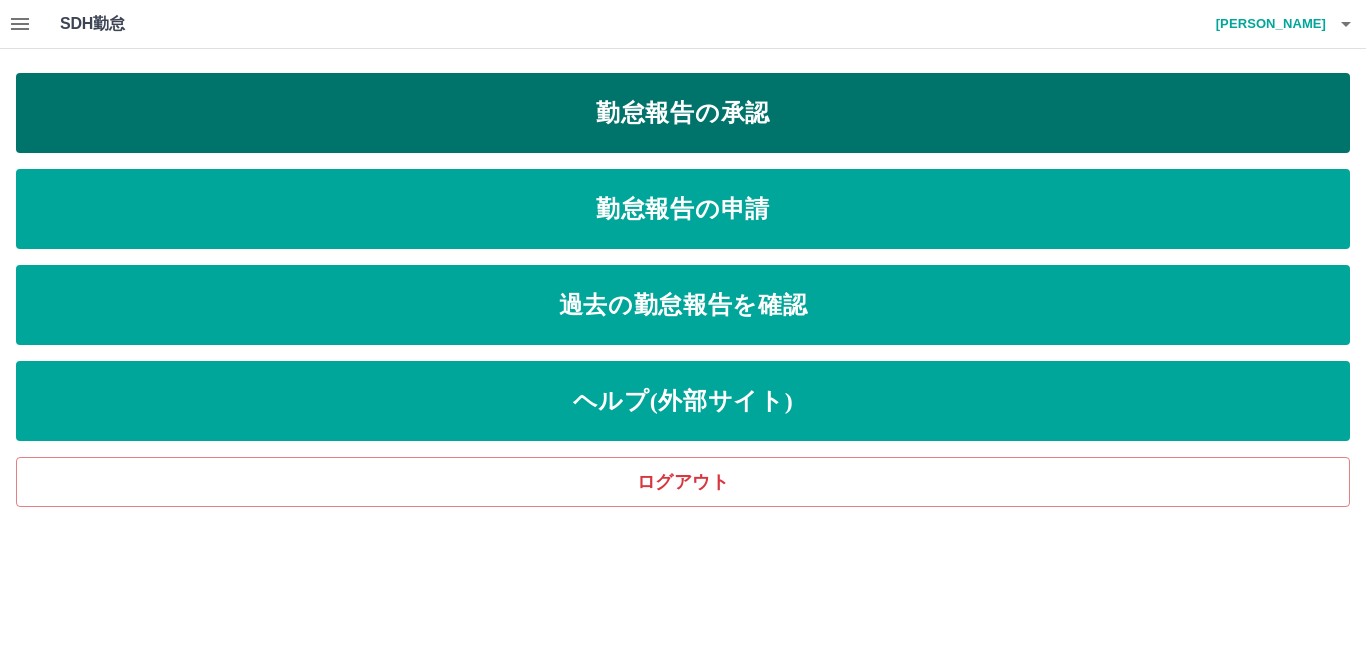 click on "勤怠報告の承認" at bounding box center [683, 113] 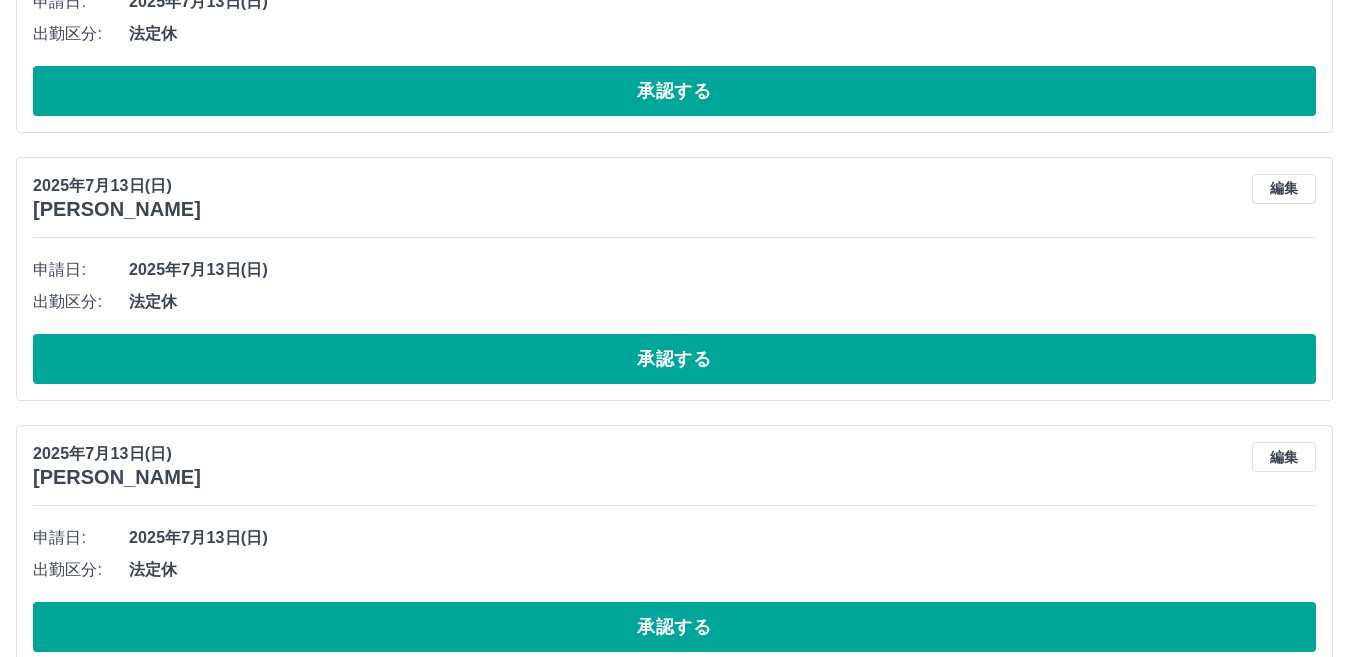 scroll, scrollTop: 4873, scrollLeft: 0, axis: vertical 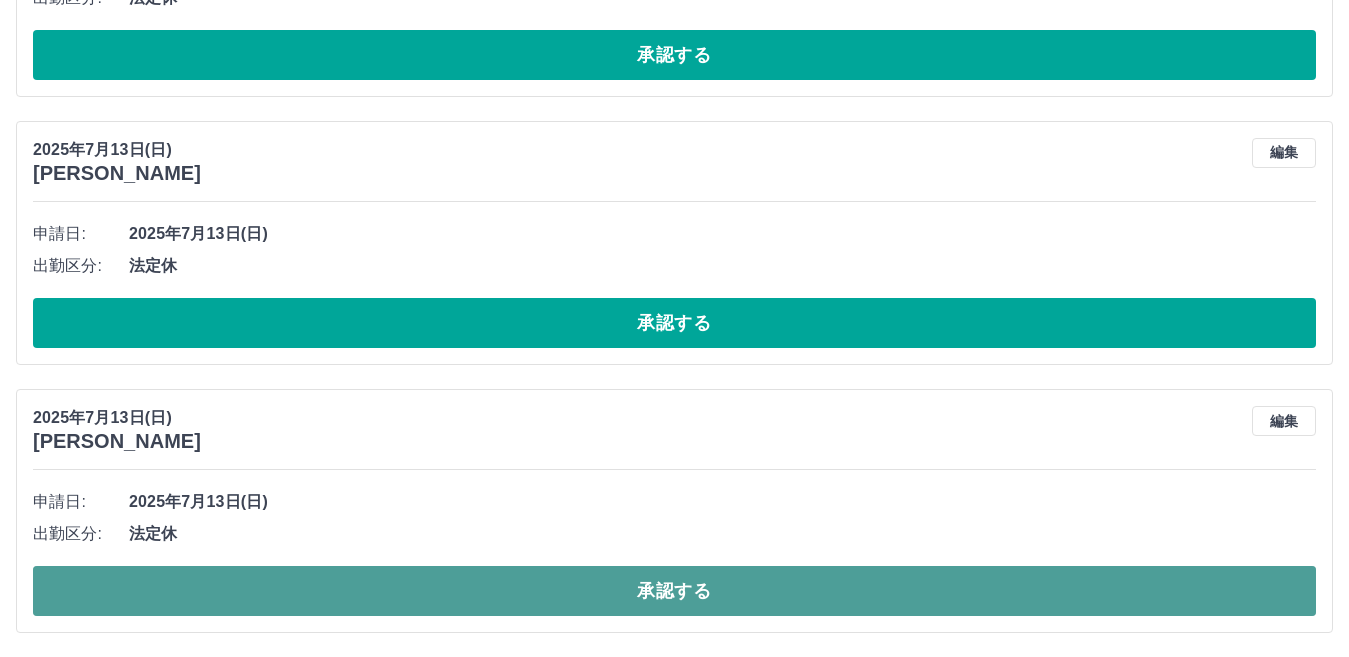 click on "承認する" at bounding box center [674, 591] 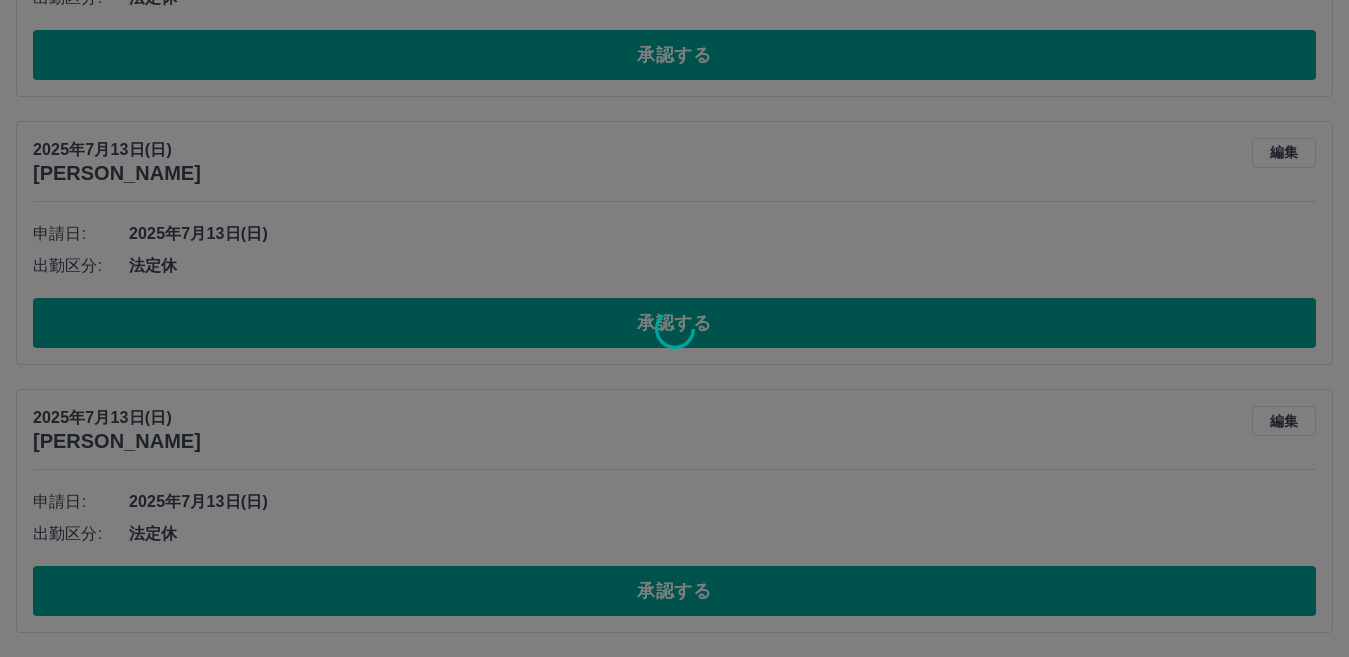 scroll, scrollTop: 4605, scrollLeft: 0, axis: vertical 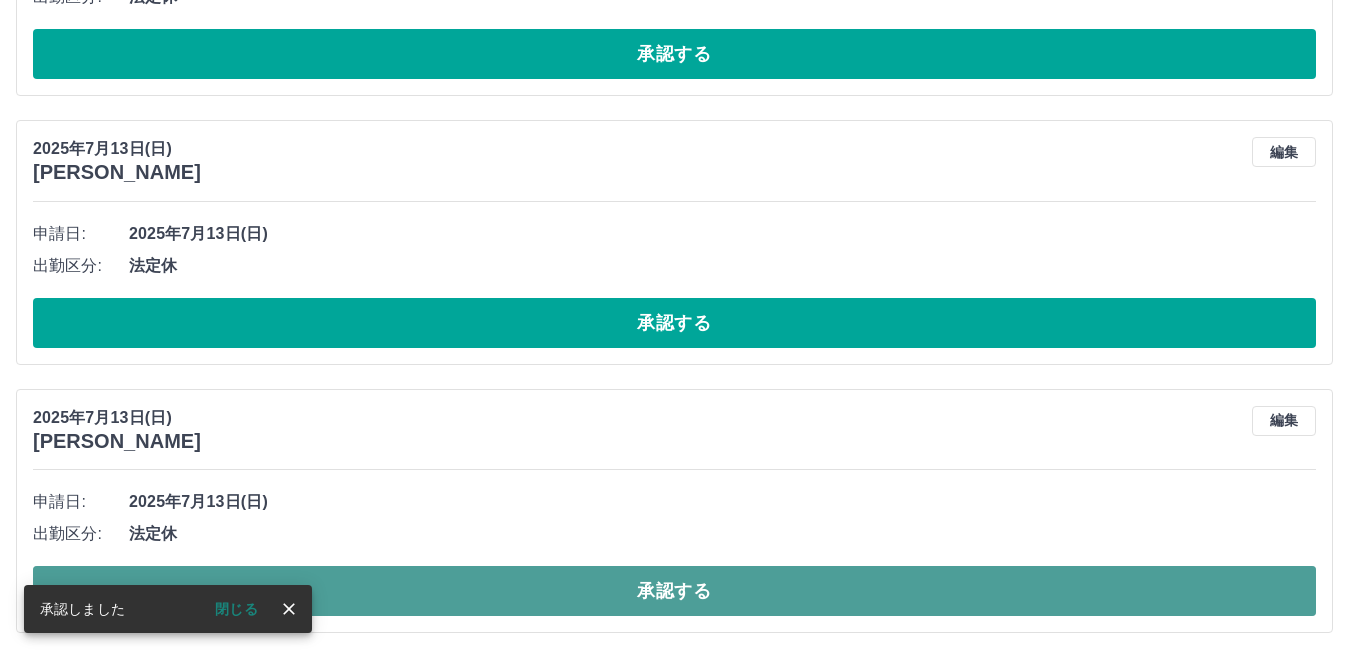 click on "承認する" at bounding box center (674, 591) 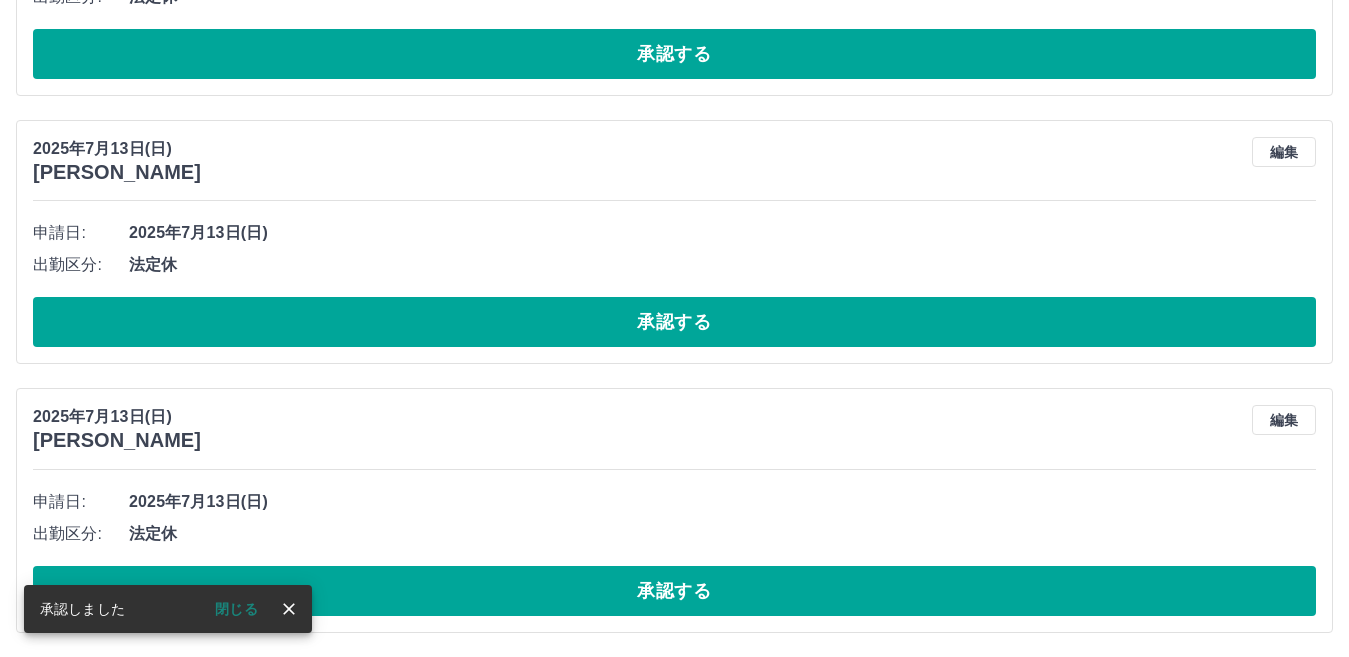 scroll, scrollTop: 4337, scrollLeft: 0, axis: vertical 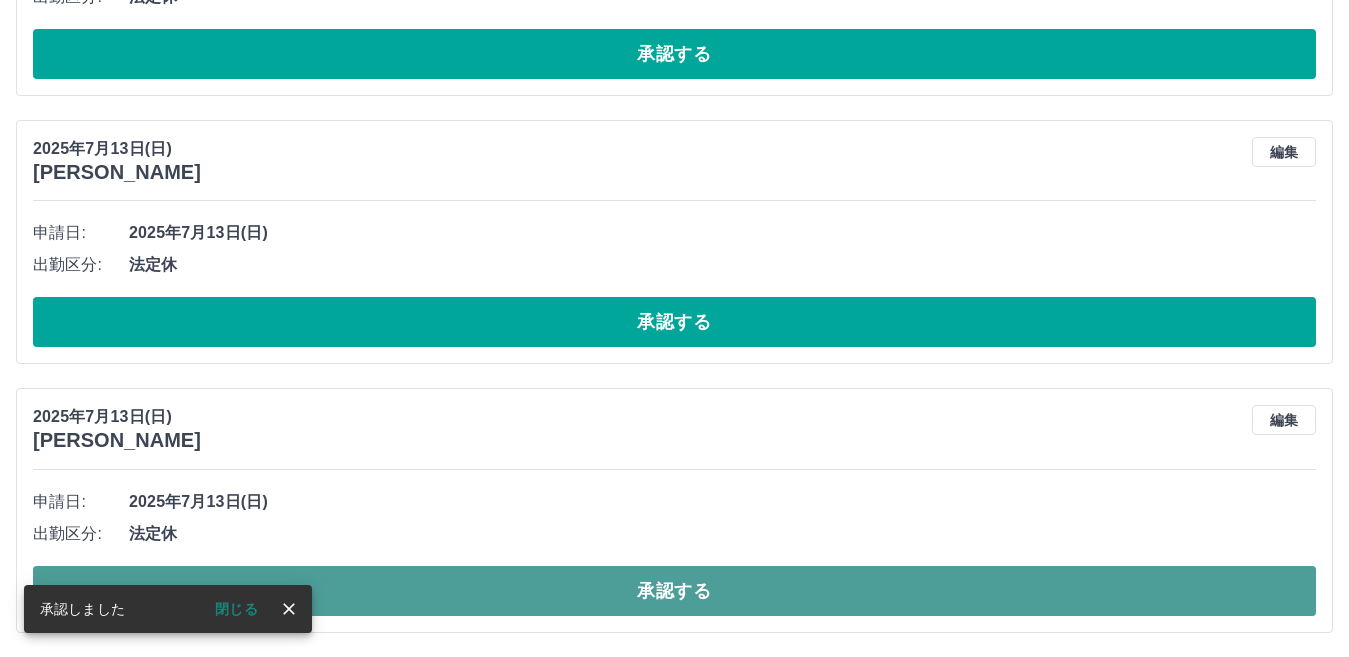 click on "承認する" at bounding box center (674, 591) 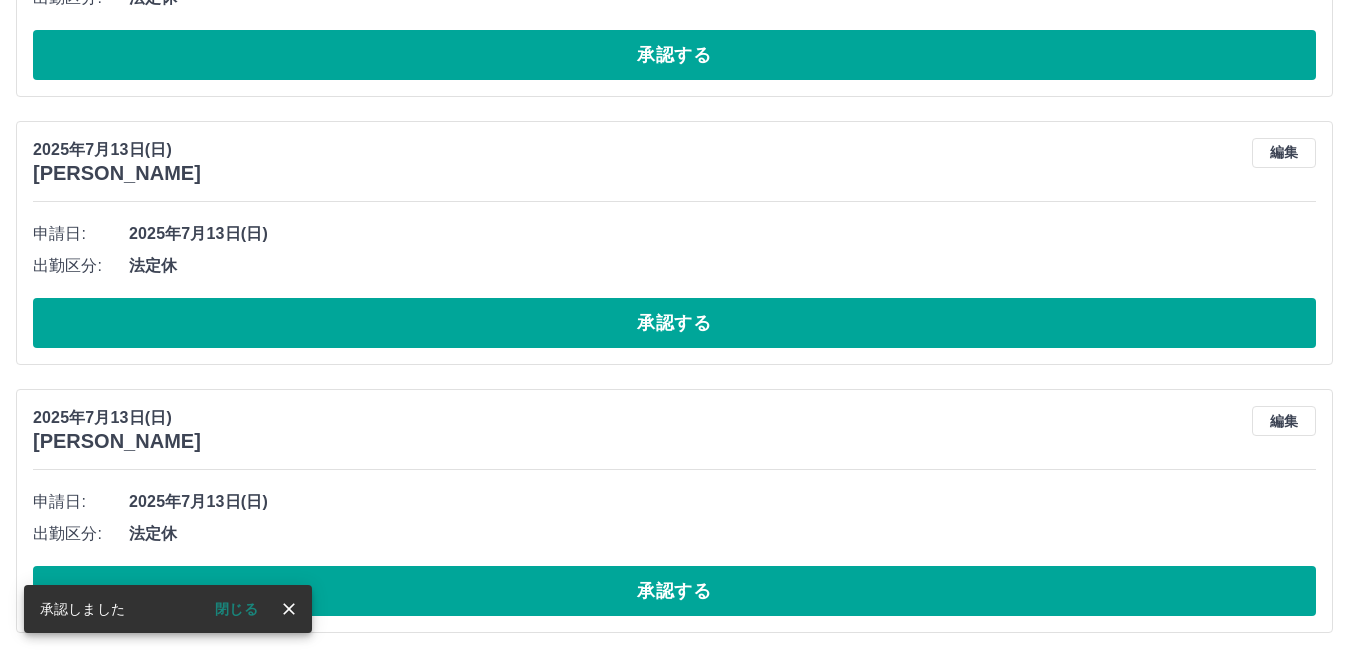 scroll, scrollTop: 4068, scrollLeft: 0, axis: vertical 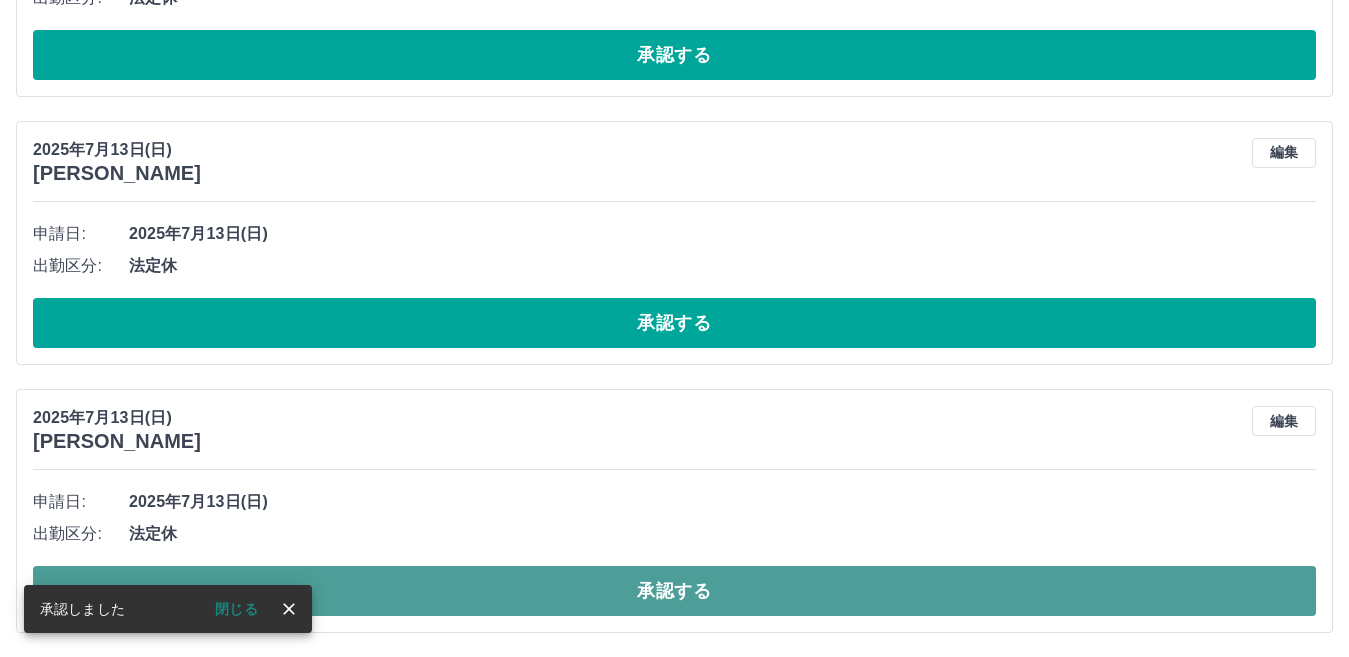 click on "承認する" at bounding box center (674, 591) 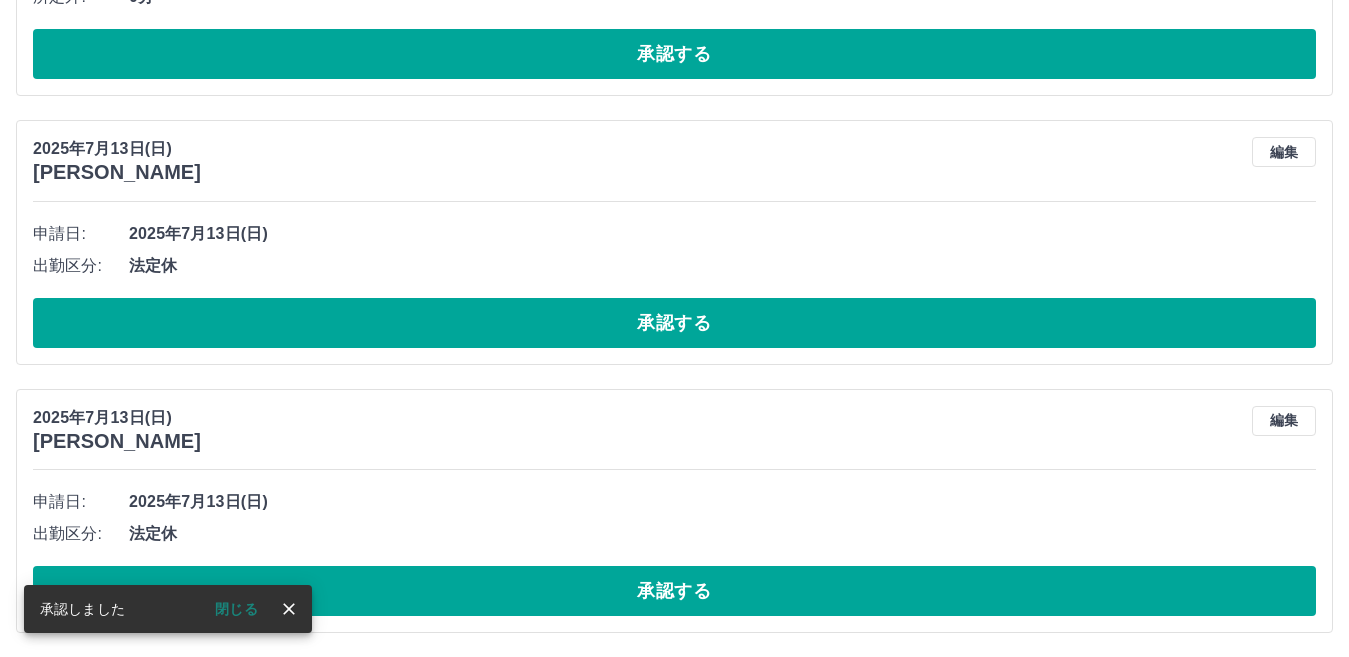 scroll, scrollTop: 3800, scrollLeft: 0, axis: vertical 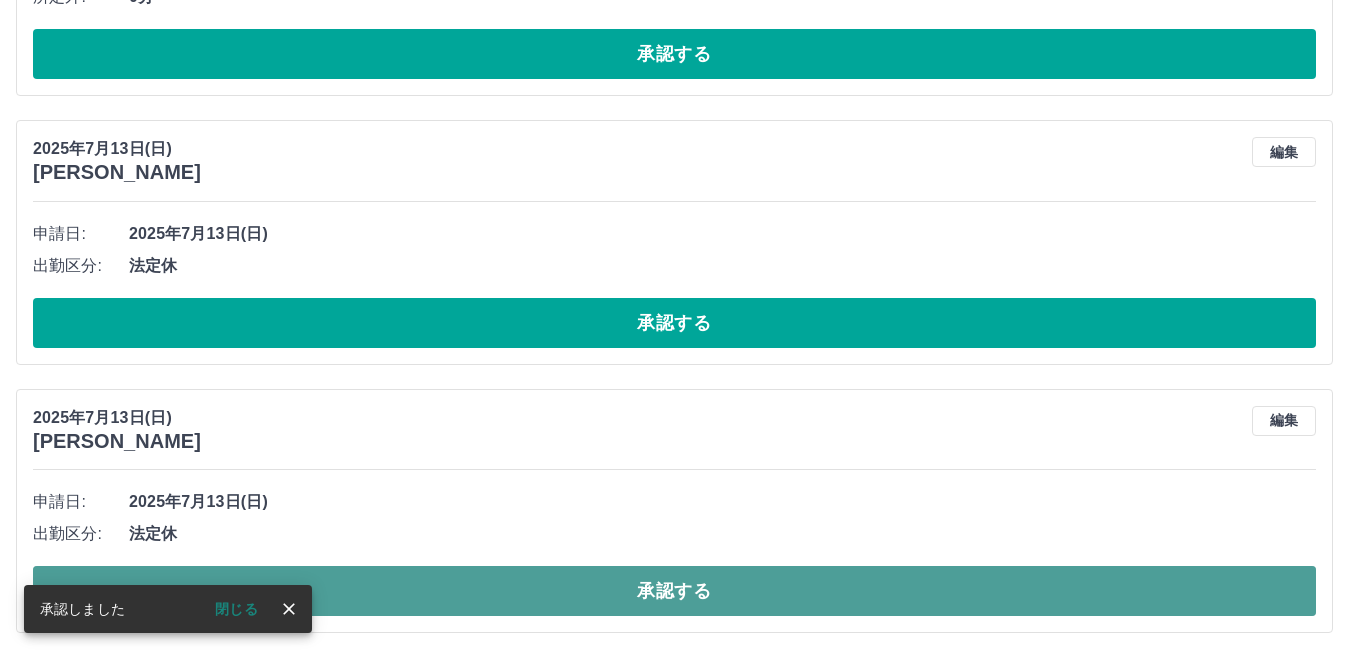 click on "承認する" at bounding box center (674, 591) 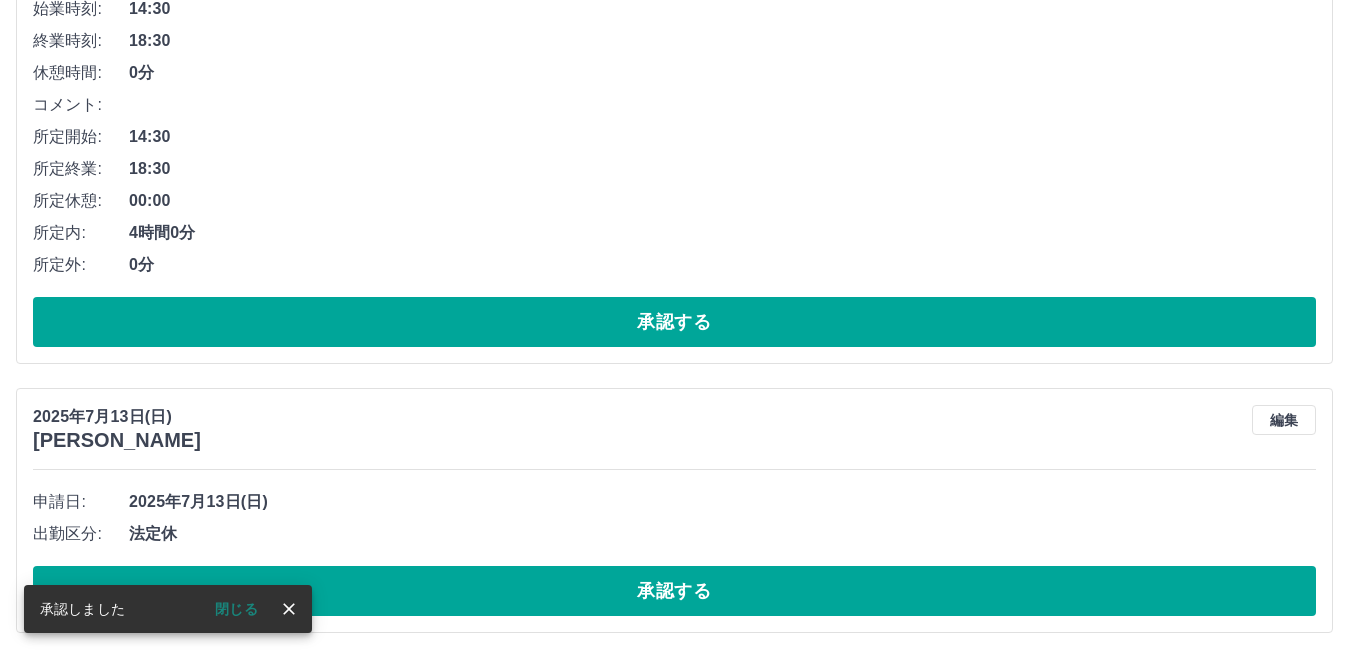 scroll, scrollTop: 3532, scrollLeft: 0, axis: vertical 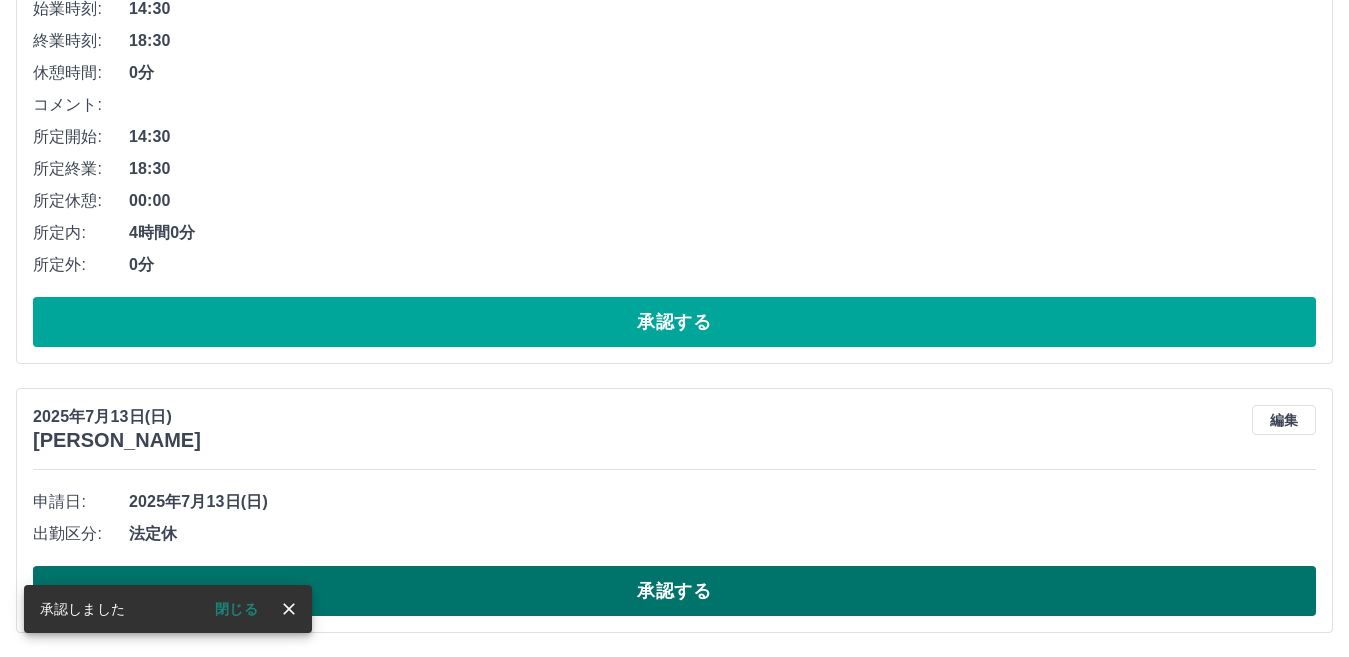 click on "承認する" at bounding box center (674, 591) 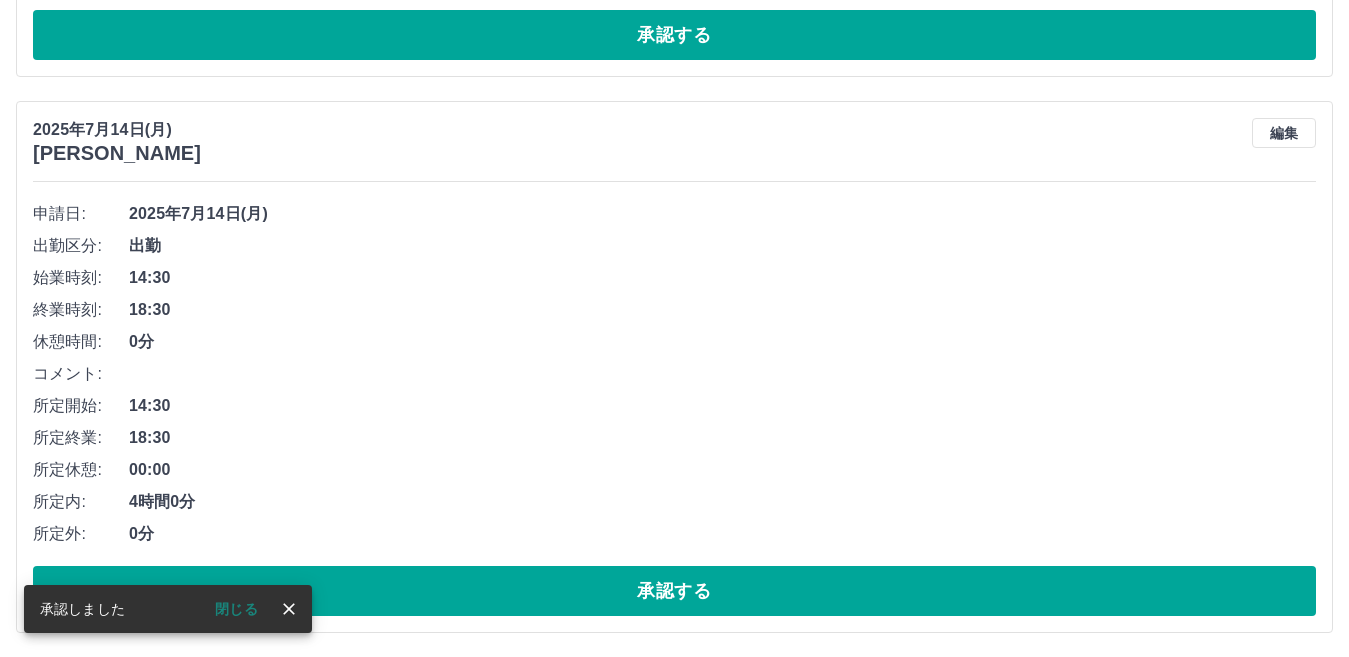 scroll, scrollTop: 3263, scrollLeft: 0, axis: vertical 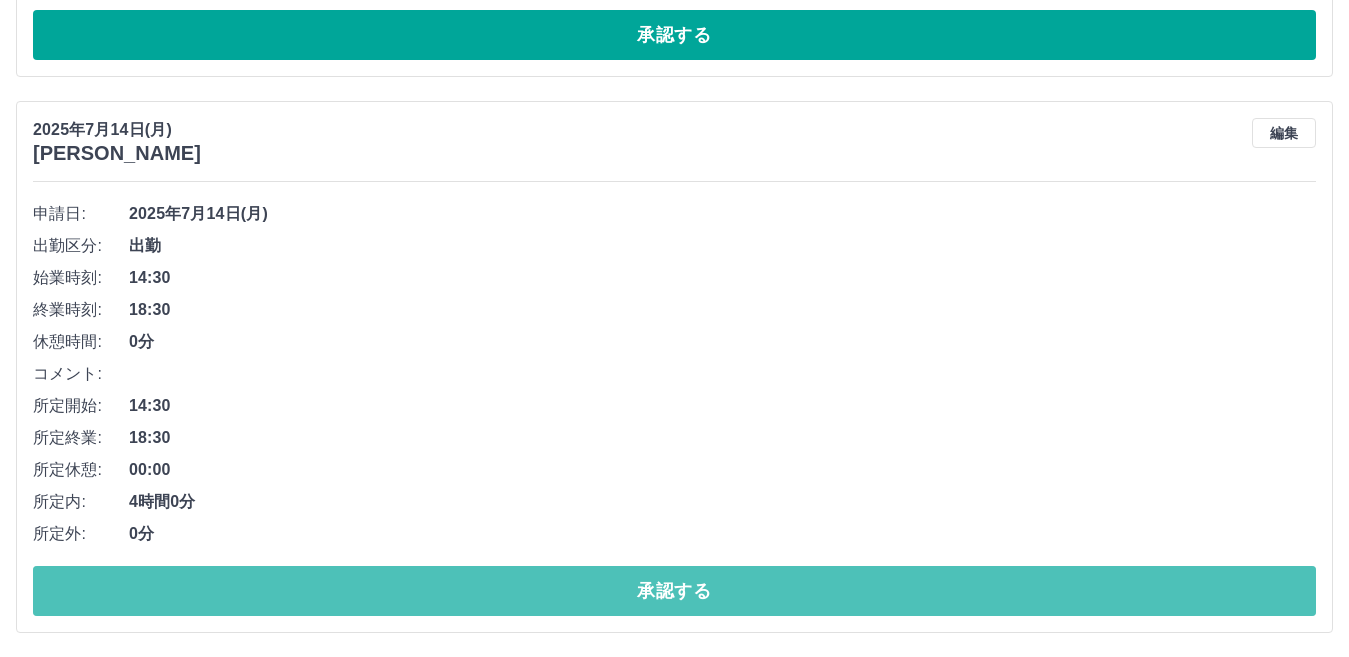 click on "承認する" at bounding box center [674, 591] 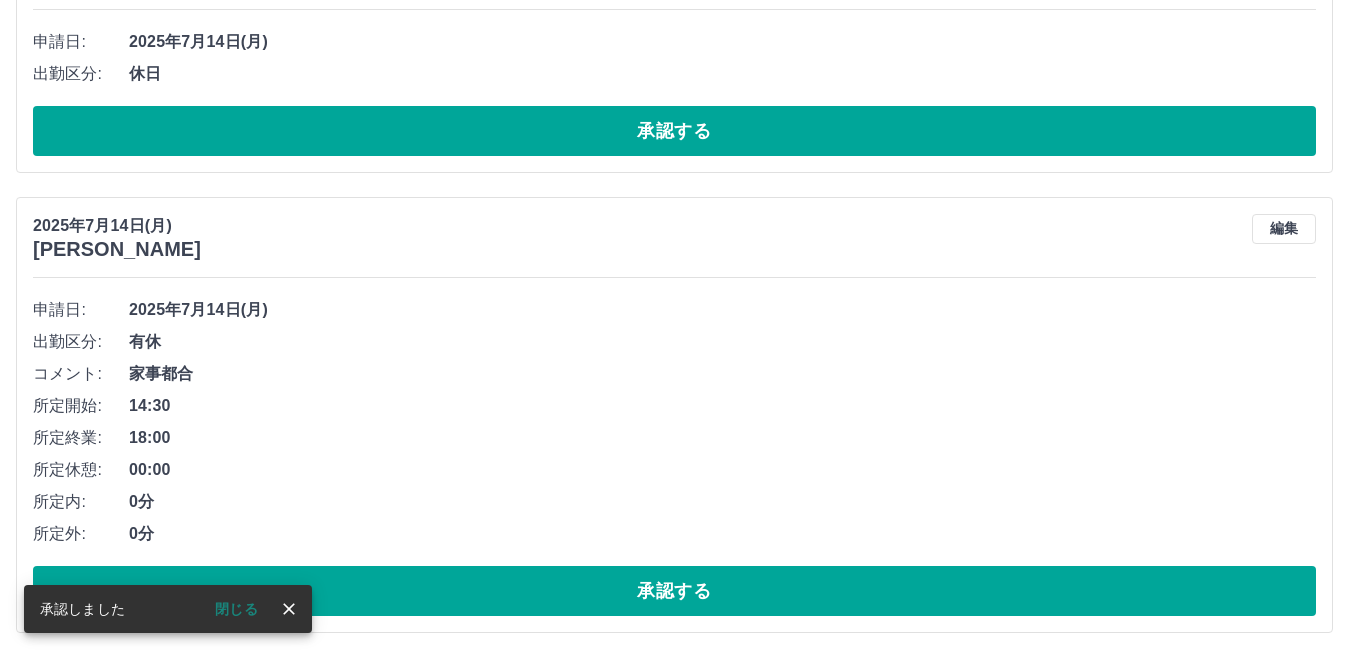 scroll, scrollTop: 2707, scrollLeft: 0, axis: vertical 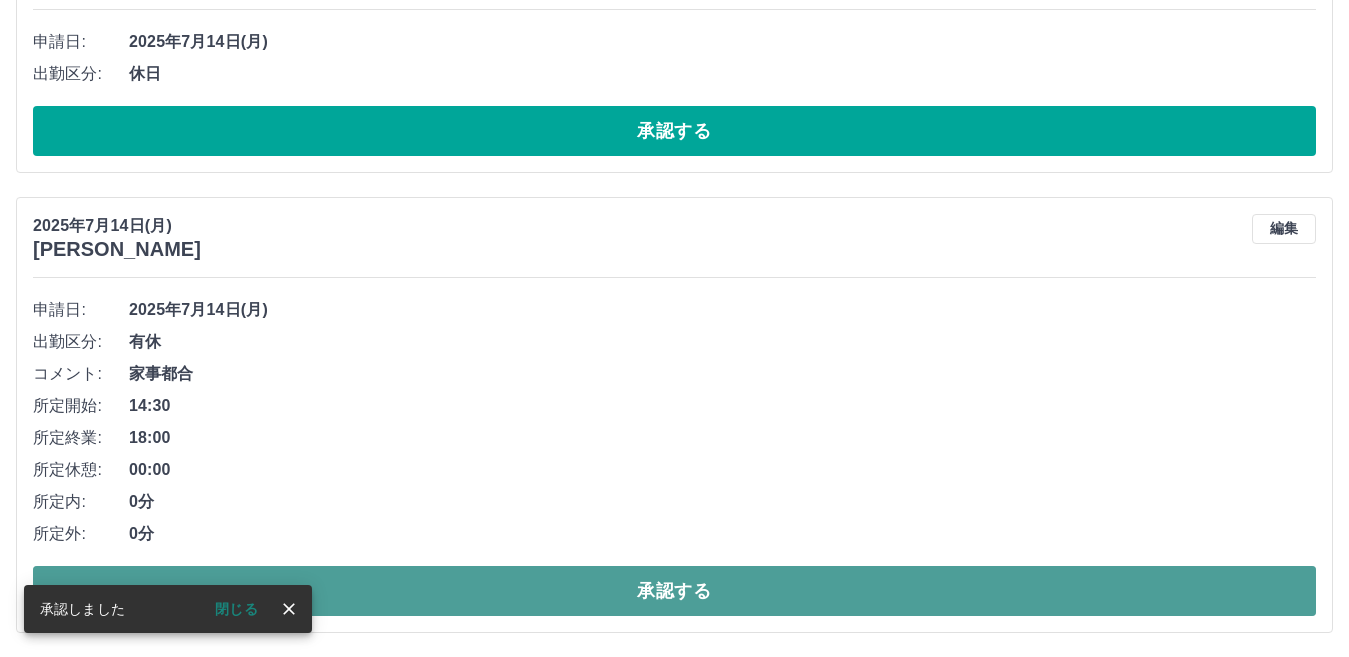 click on "承認する" at bounding box center [674, 591] 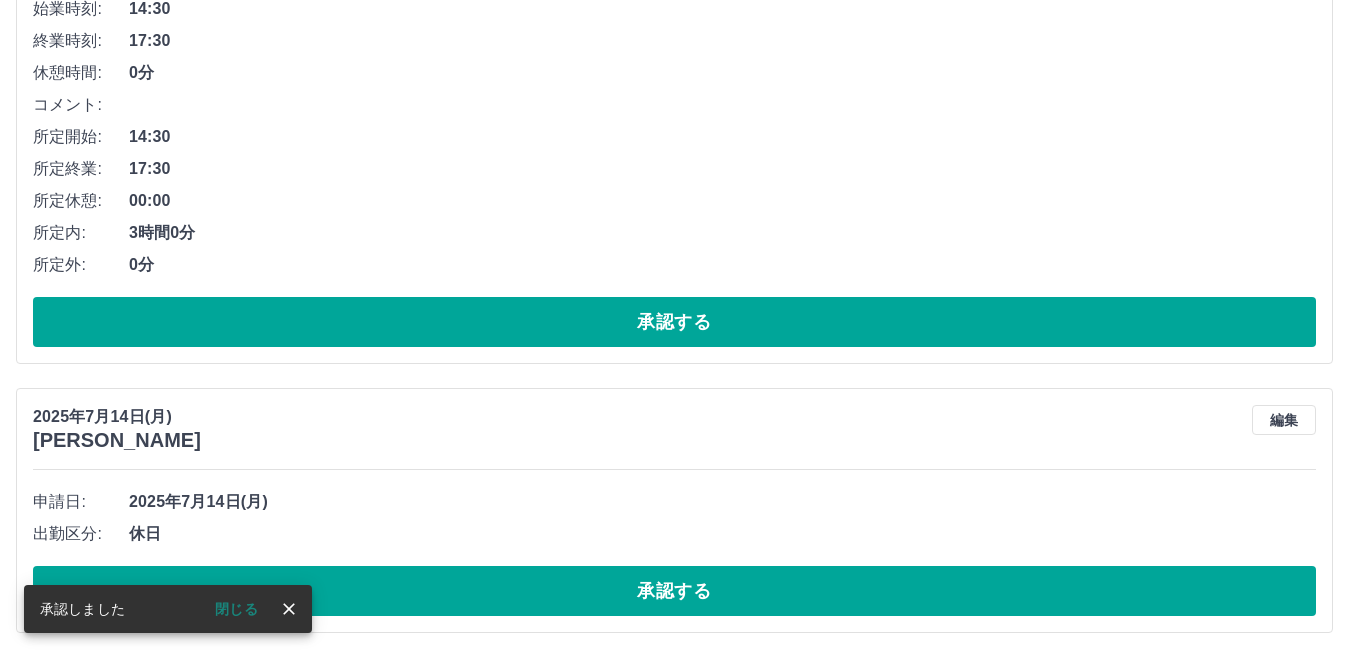 scroll, scrollTop: 2247, scrollLeft: 0, axis: vertical 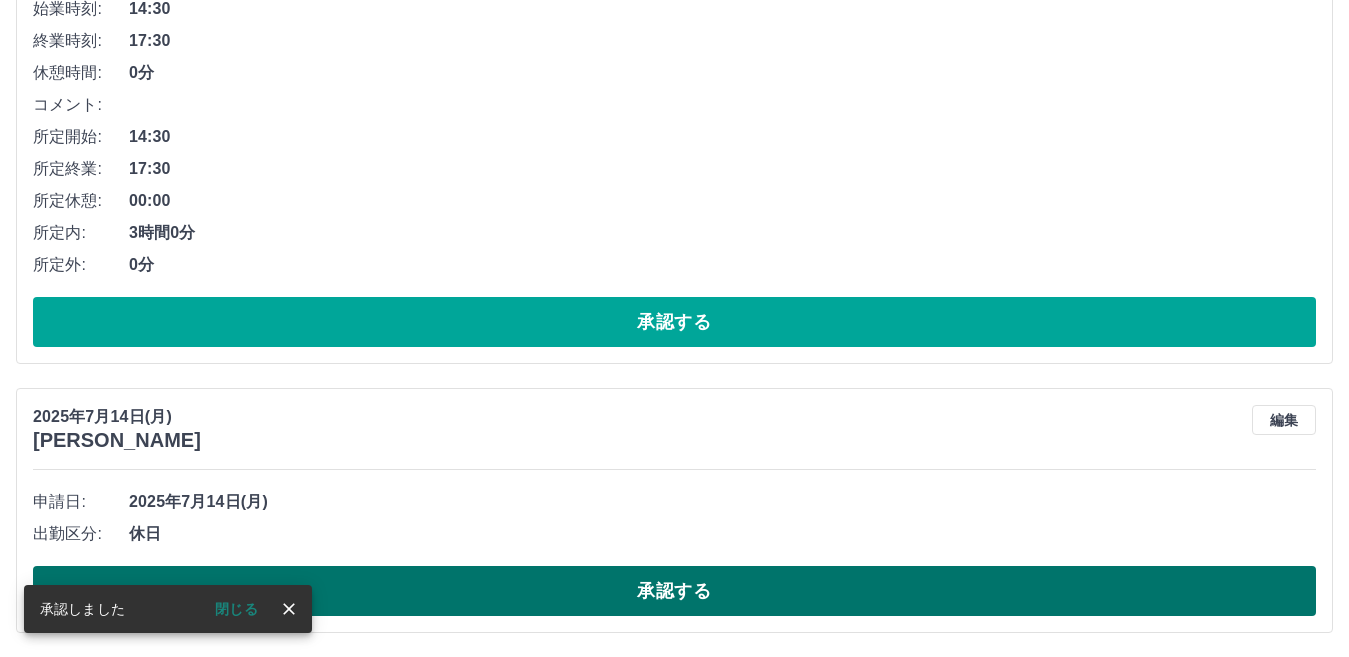 click on "承認する" at bounding box center [674, 591] 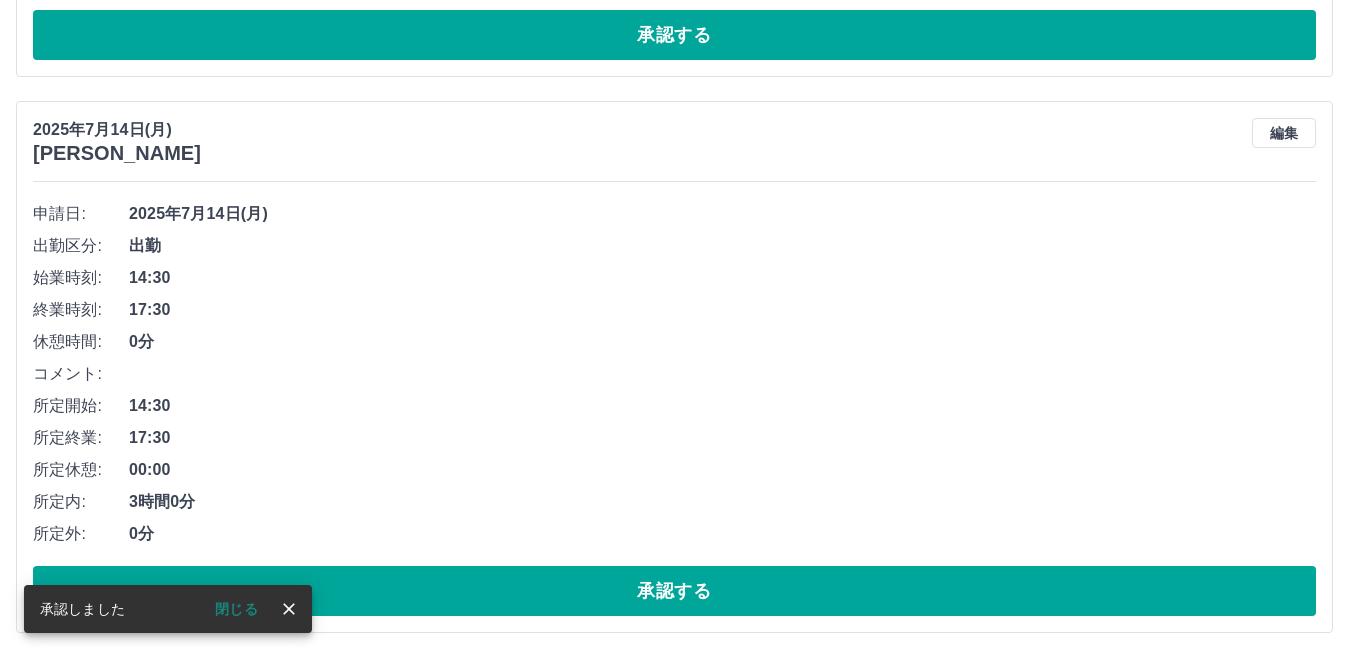 scroll, scrollTop: 1978, scrollLeft: 0, axis: vertical 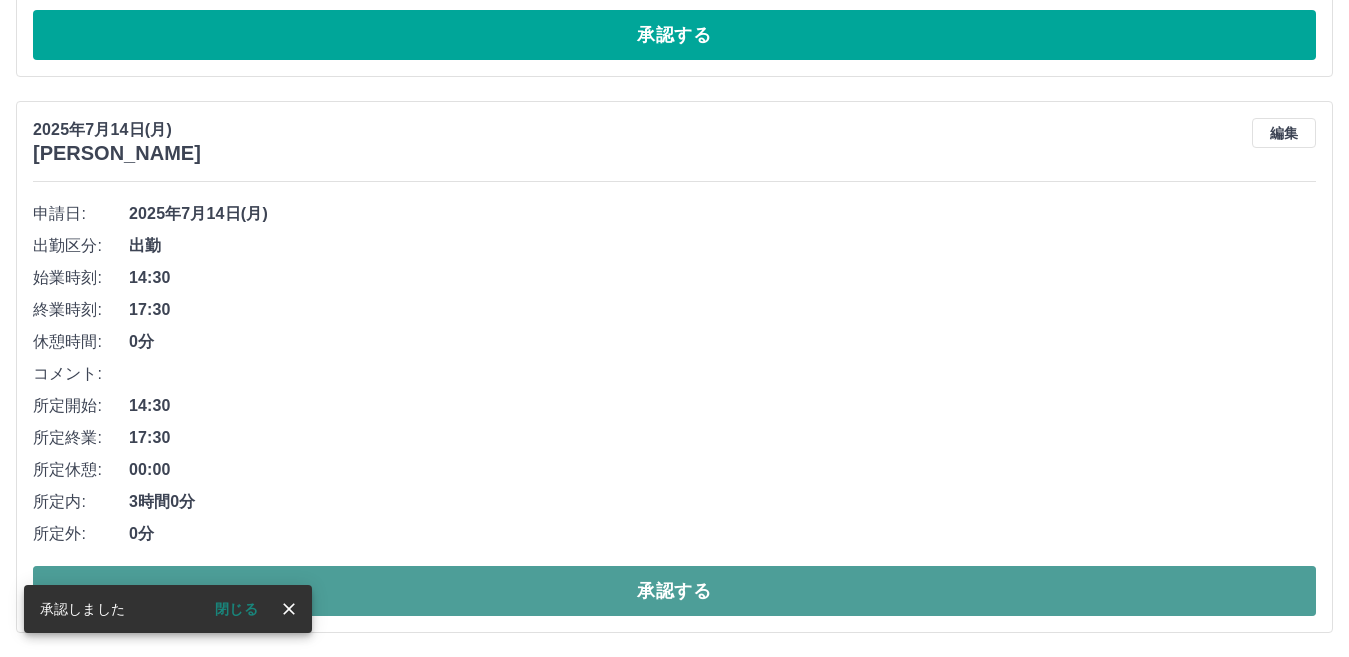 click on "承認する" at bounding box center (674, 591) 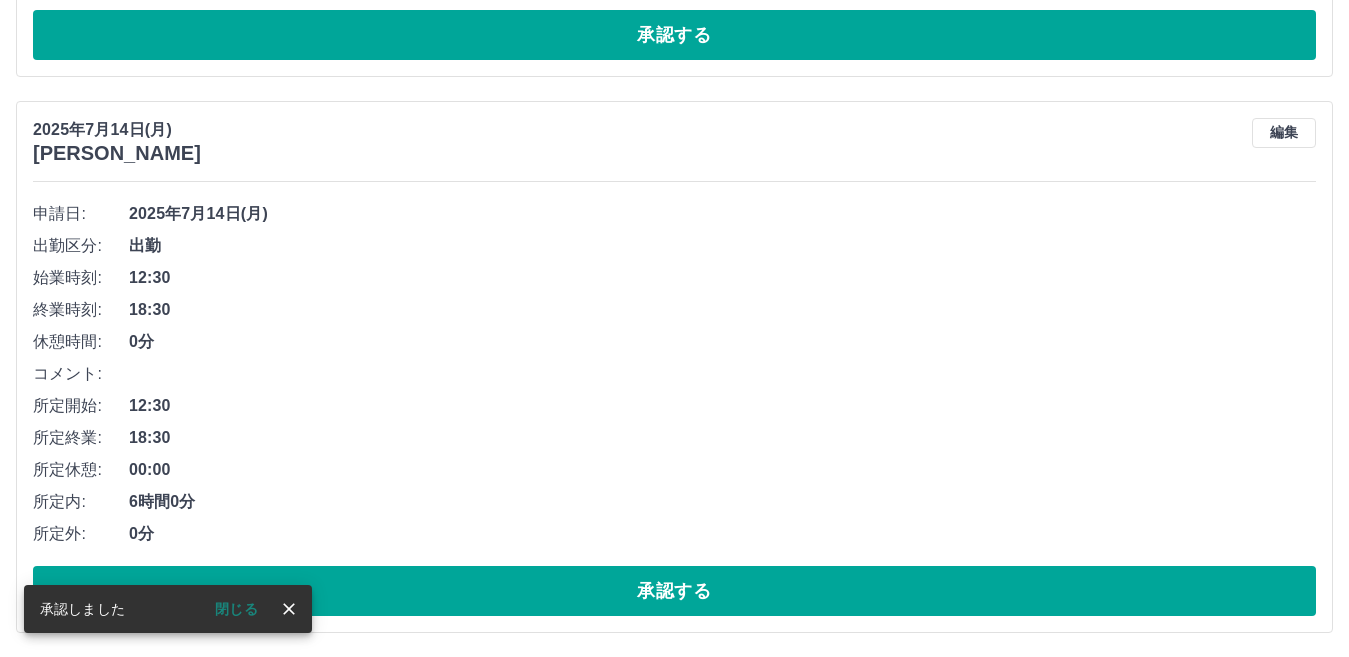 scroll, scrollTop: 1422, scrollLeft: 0, axis: vertical 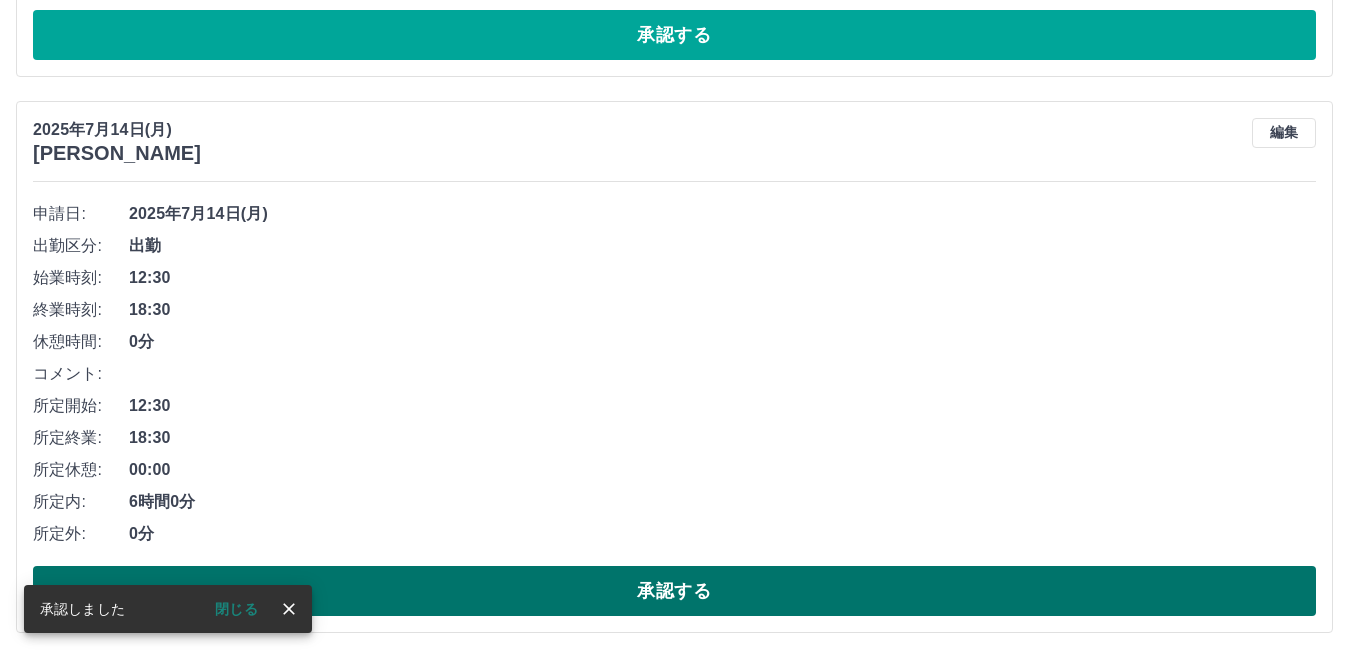click on "承認する" at bounding box center (674, 591) 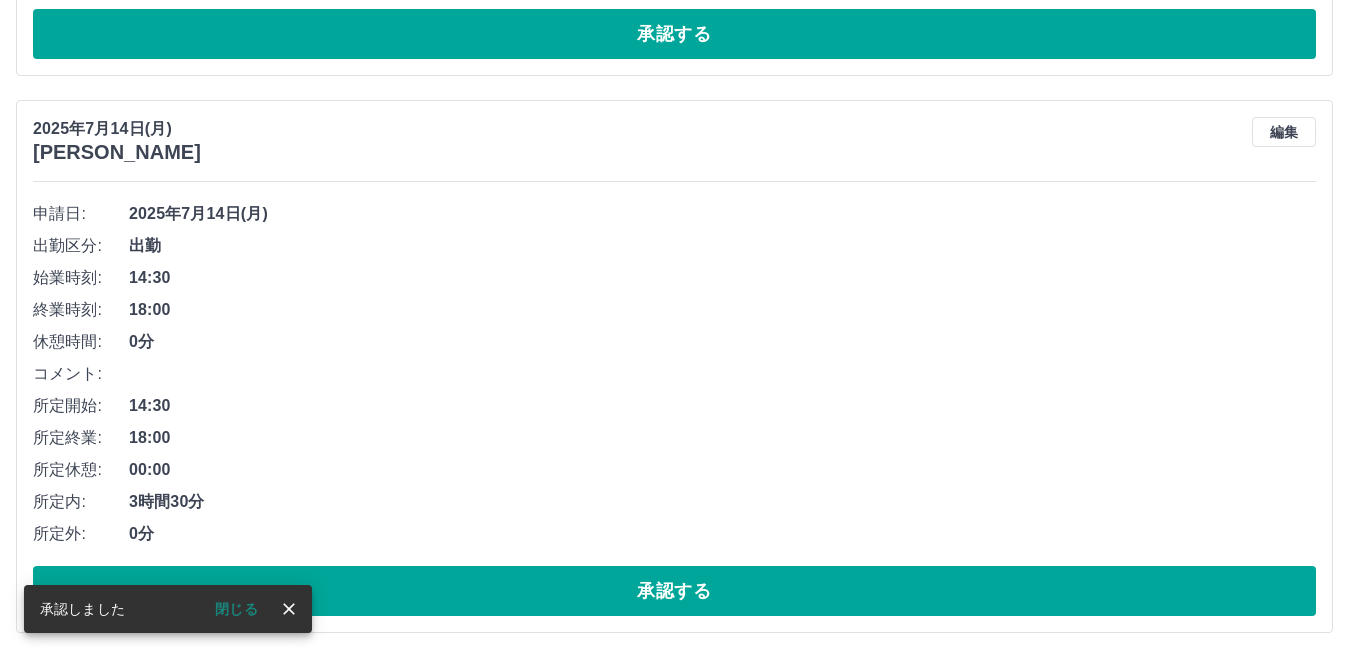 scroll, scrollTop: 866, scrollLeft: 0, axis: vertical 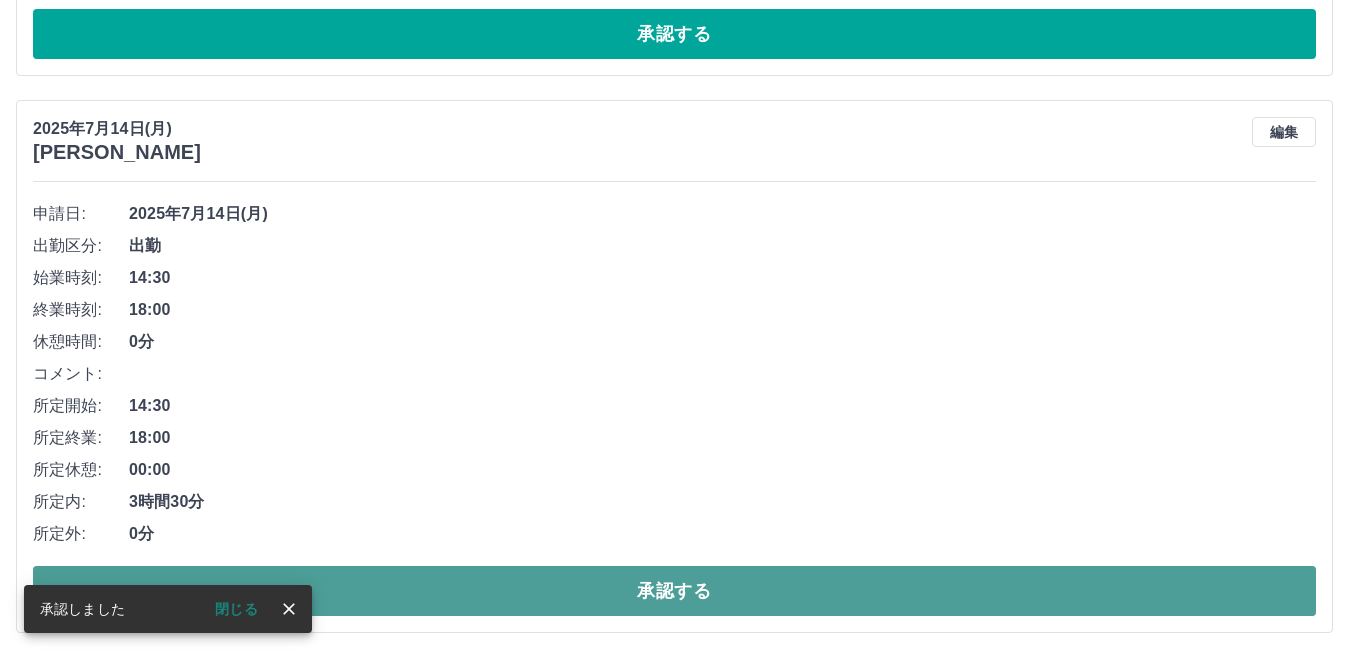click on "承認する" at bounding box center (674, 591) 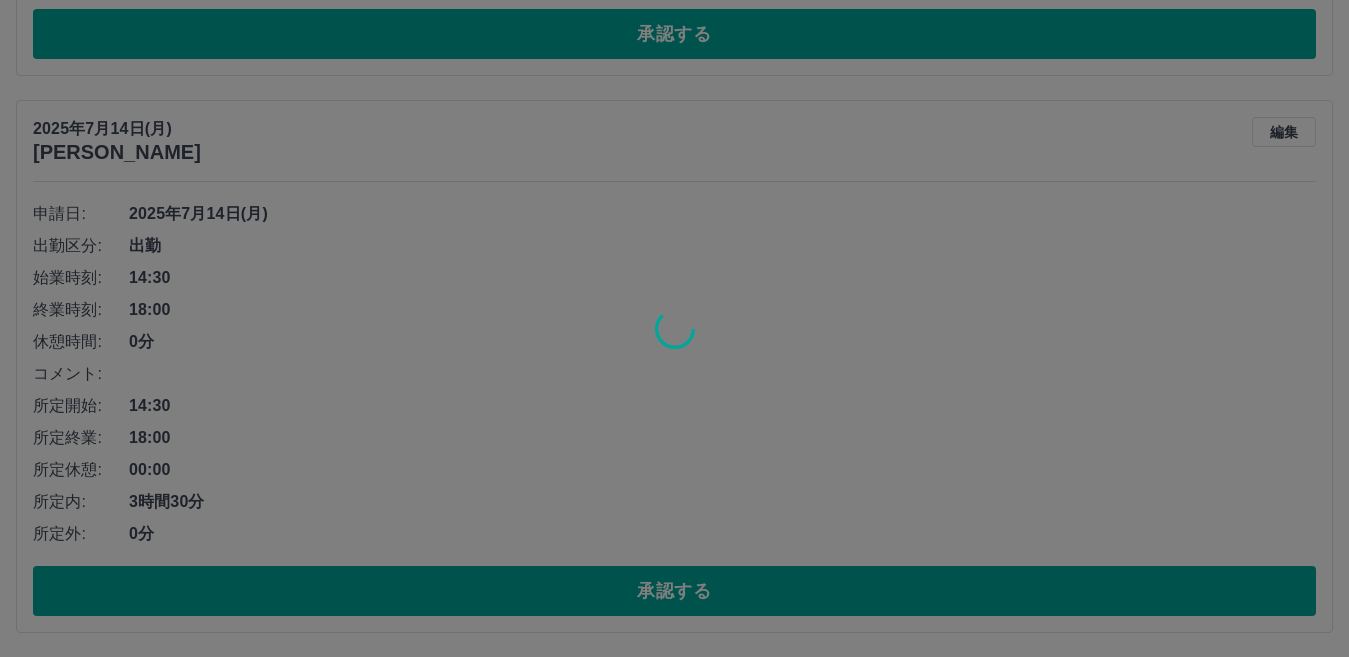 scroll, scrollTop: 309, scrollLeft: 0, axis: vertical 